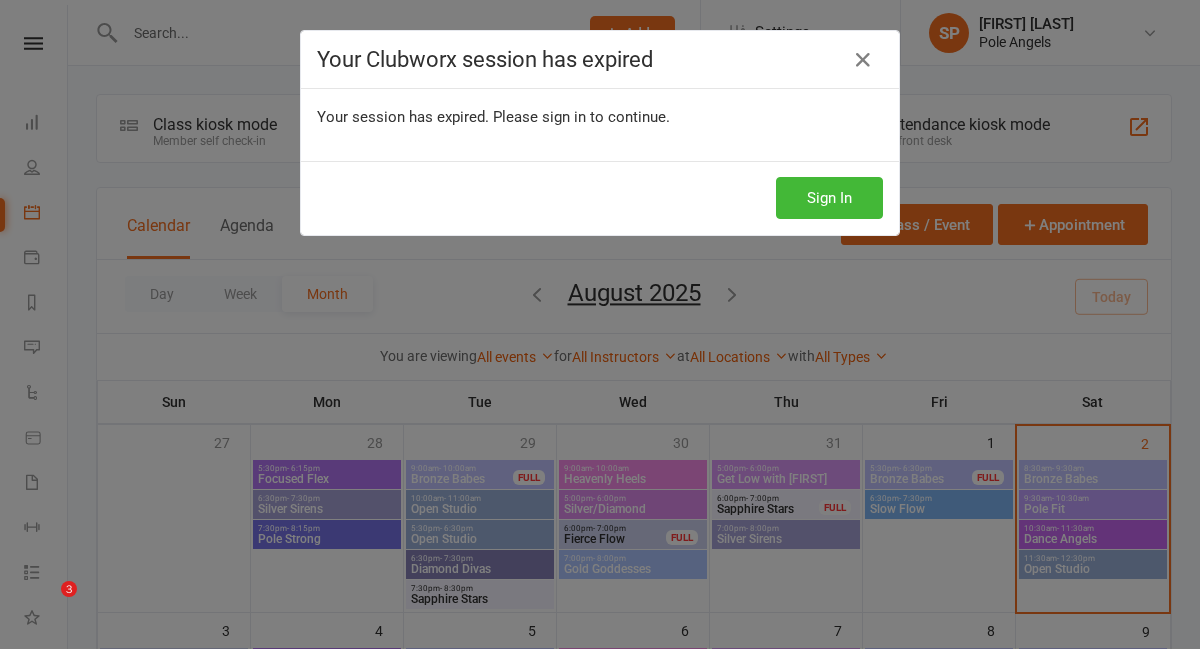 scroll, scrollTop: 0, scrollLeft: 0, axis: both 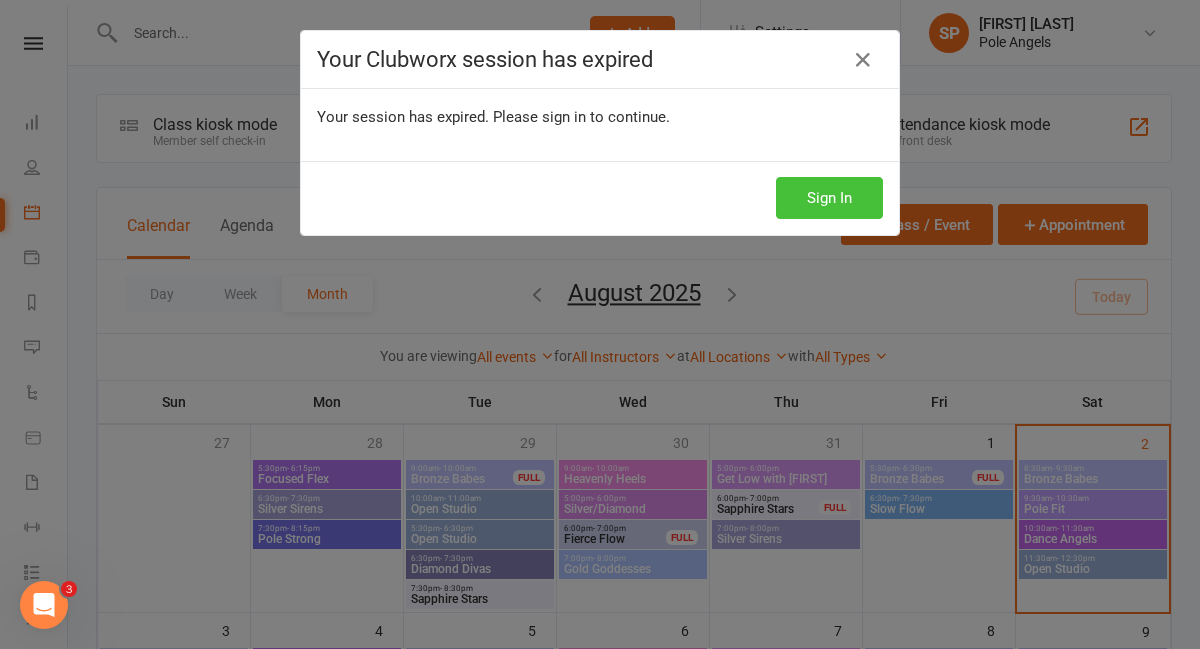 click on "Sign In" at bounding box center (829, 198) 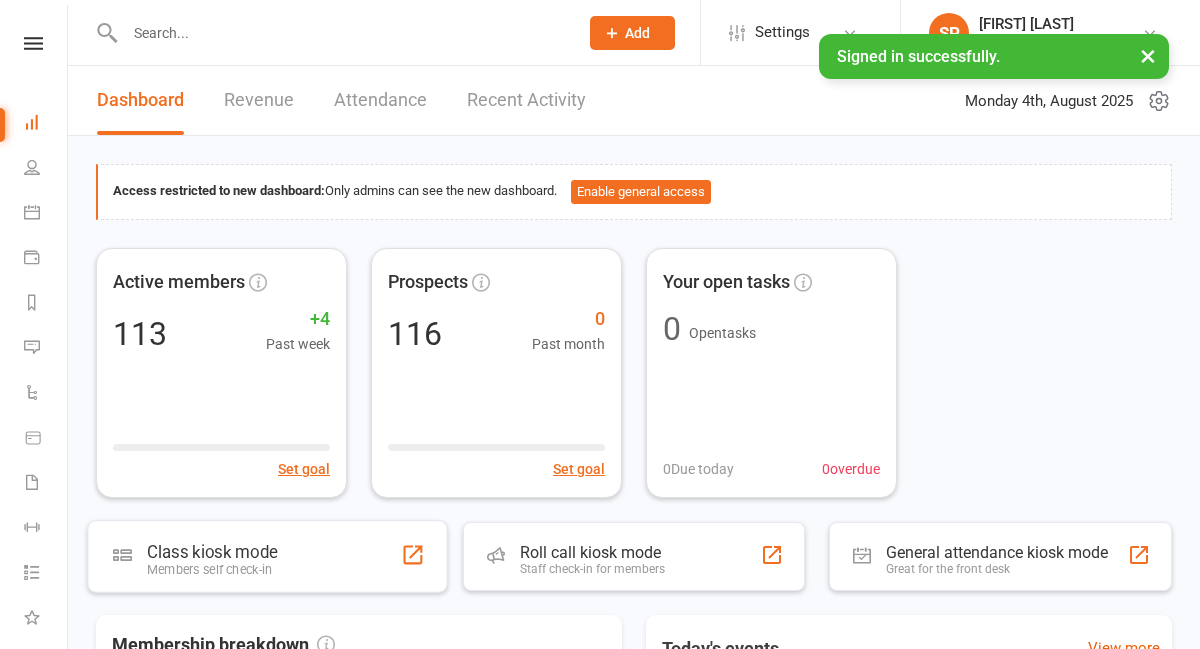scroll, scrollTop: 0, scrollLeft: 0, axis: both 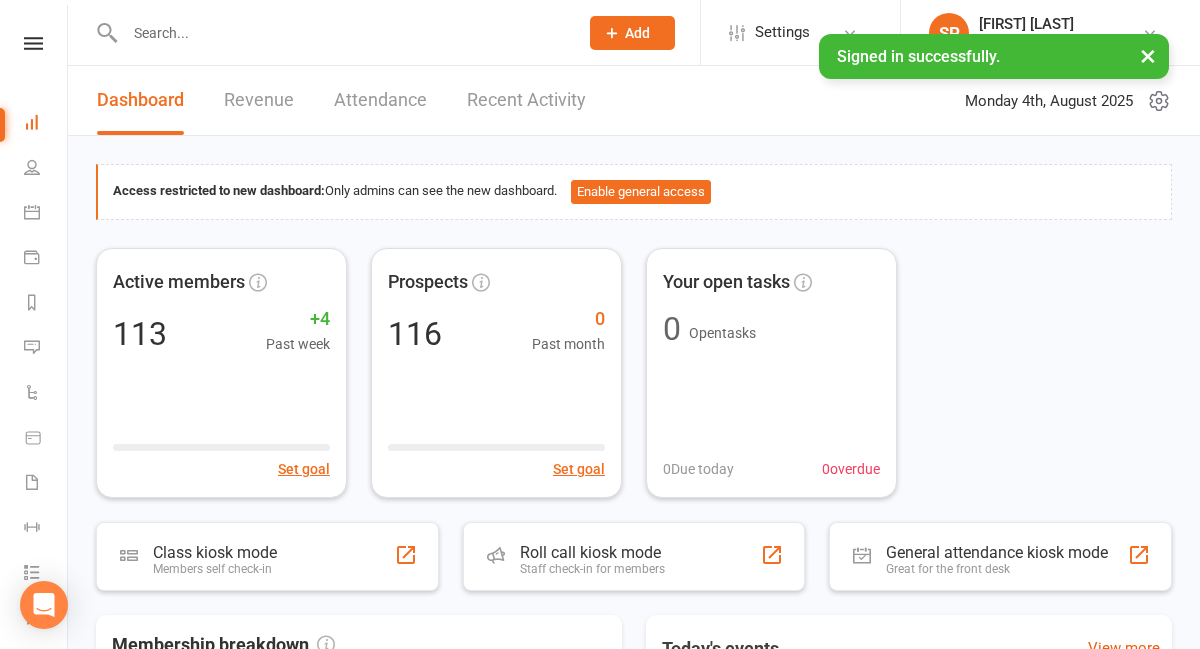 click on "Recent Activity" at bounding box center (526, 100) 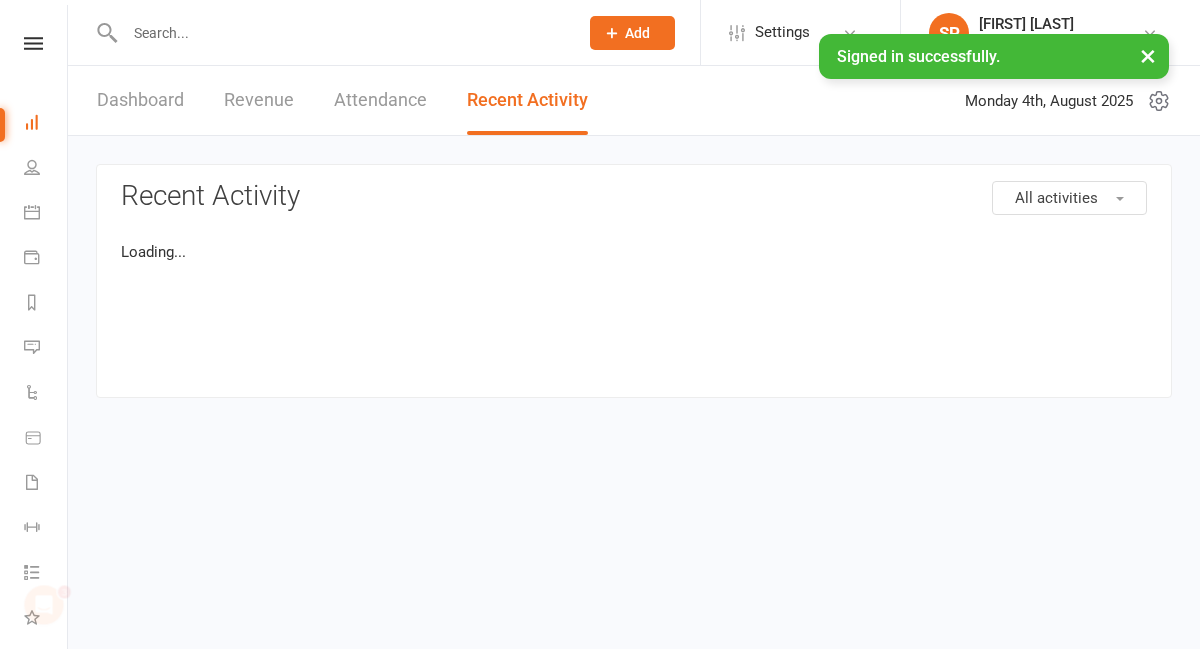 scroll, scrollTop: 0, scrollLeft: 0, axis: both 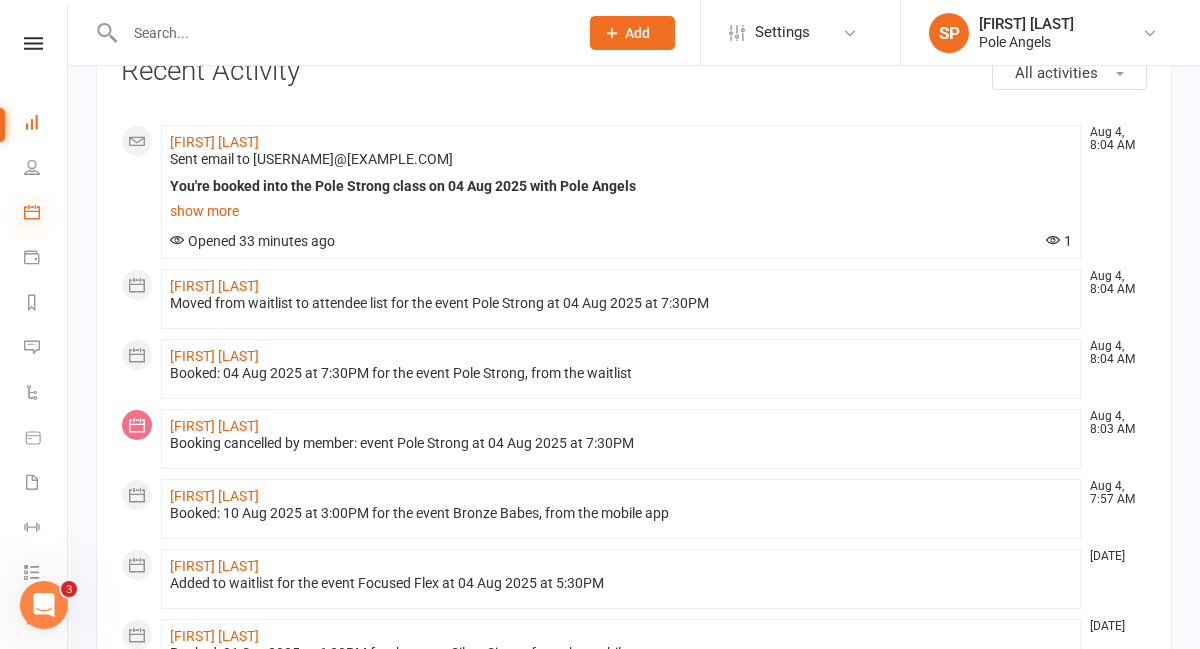click at bounding box center [32, 212] 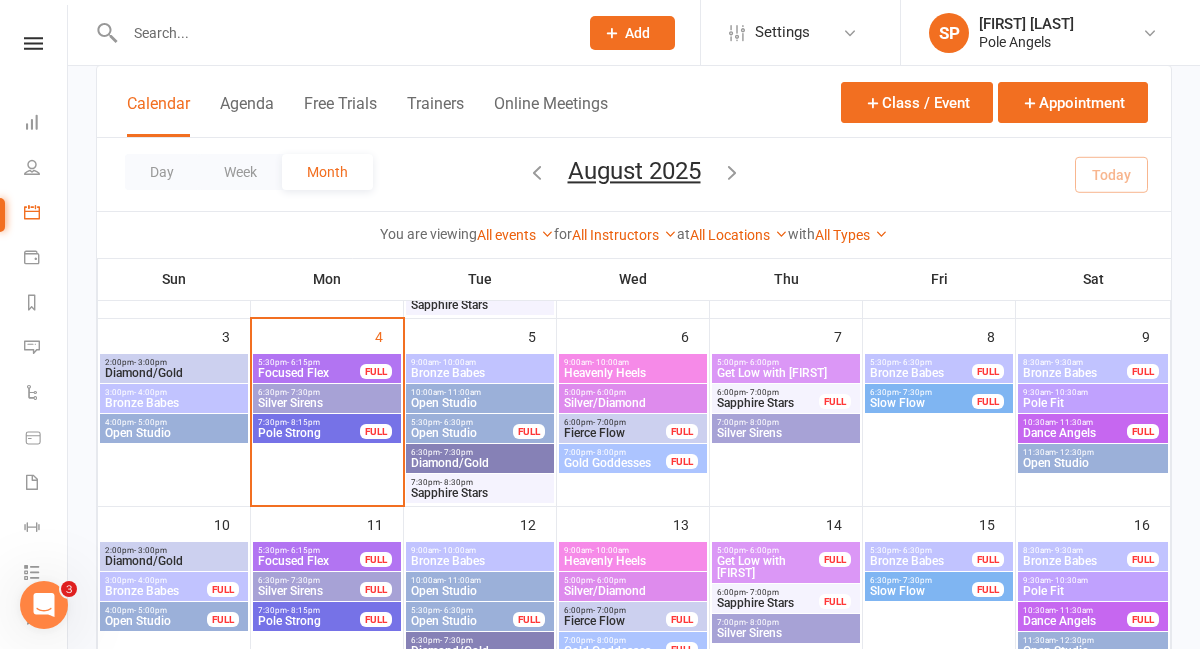 scroll, scrollTop: 295, scrollLeft: 0, axis: vertical 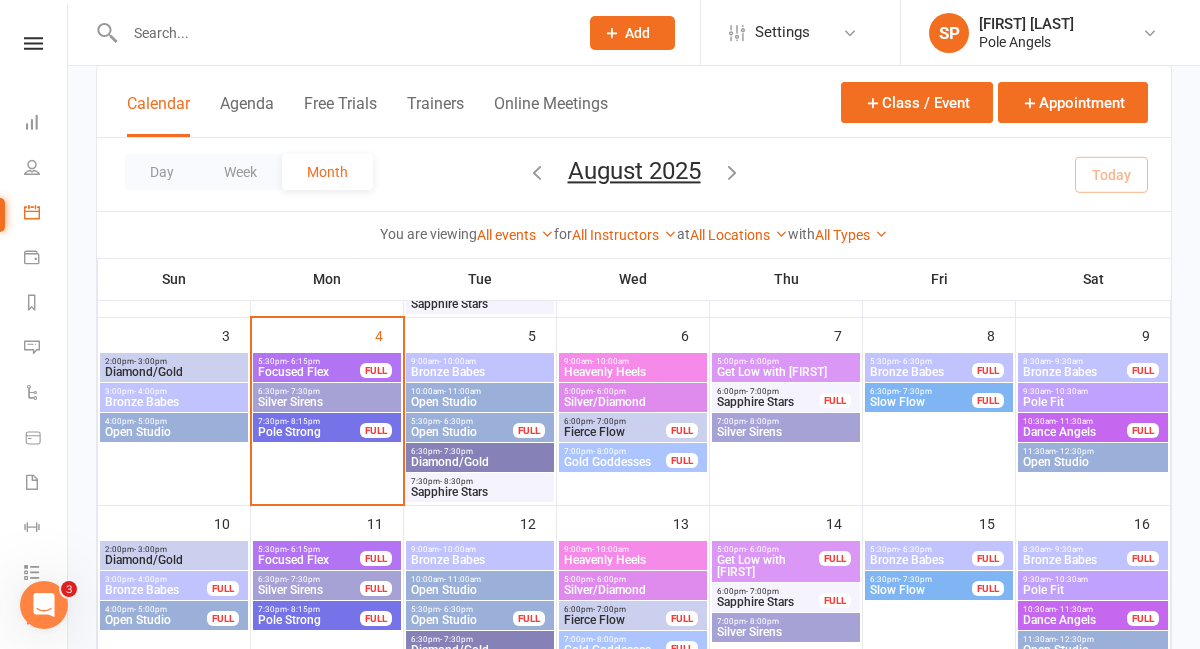 click on "Pole Strong" at bounding box center [309, 432] 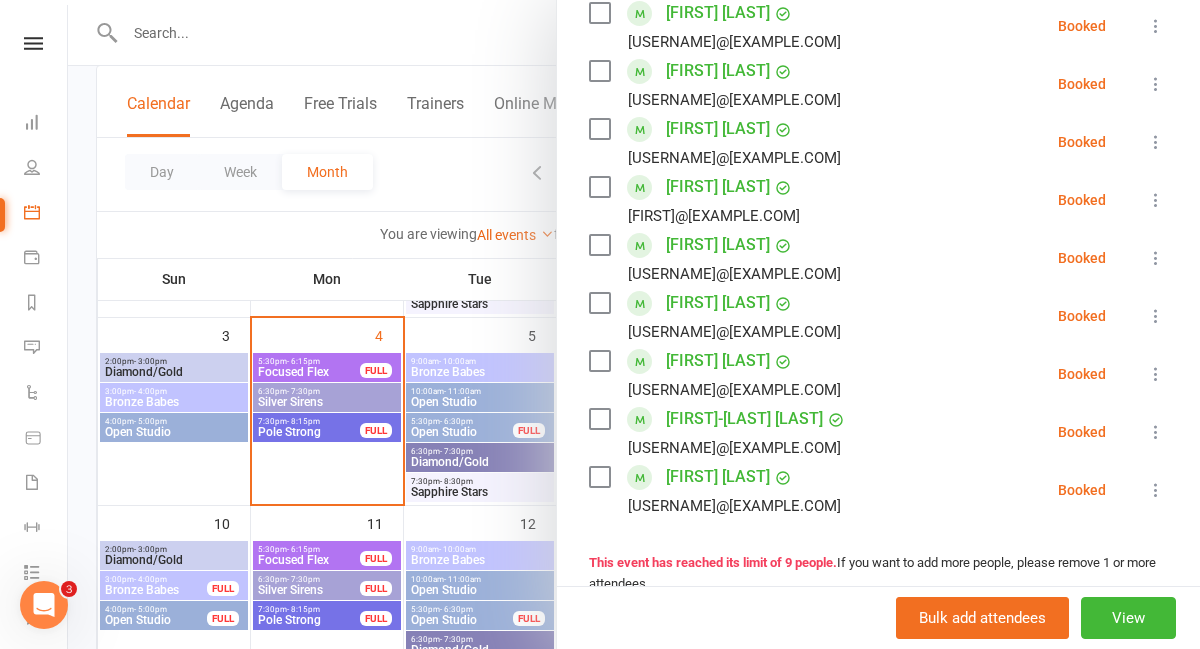 scroll, scrollTop: 336, scrollLeft: 0, axis: vertical 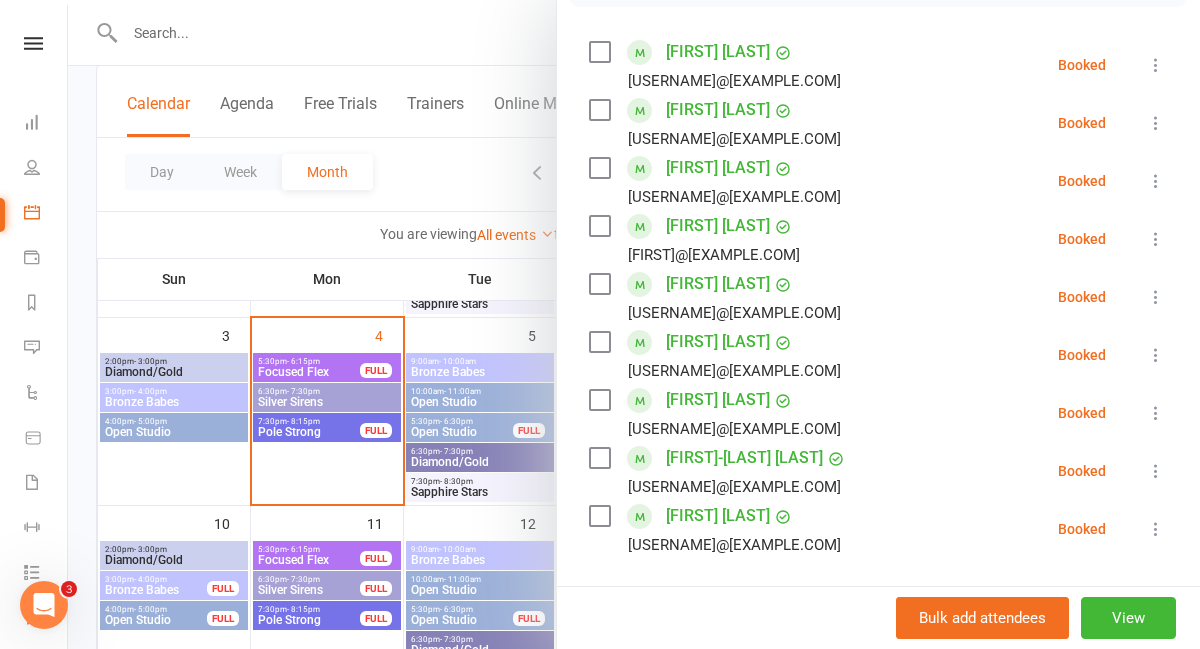 click at bounding box center (634, 324) 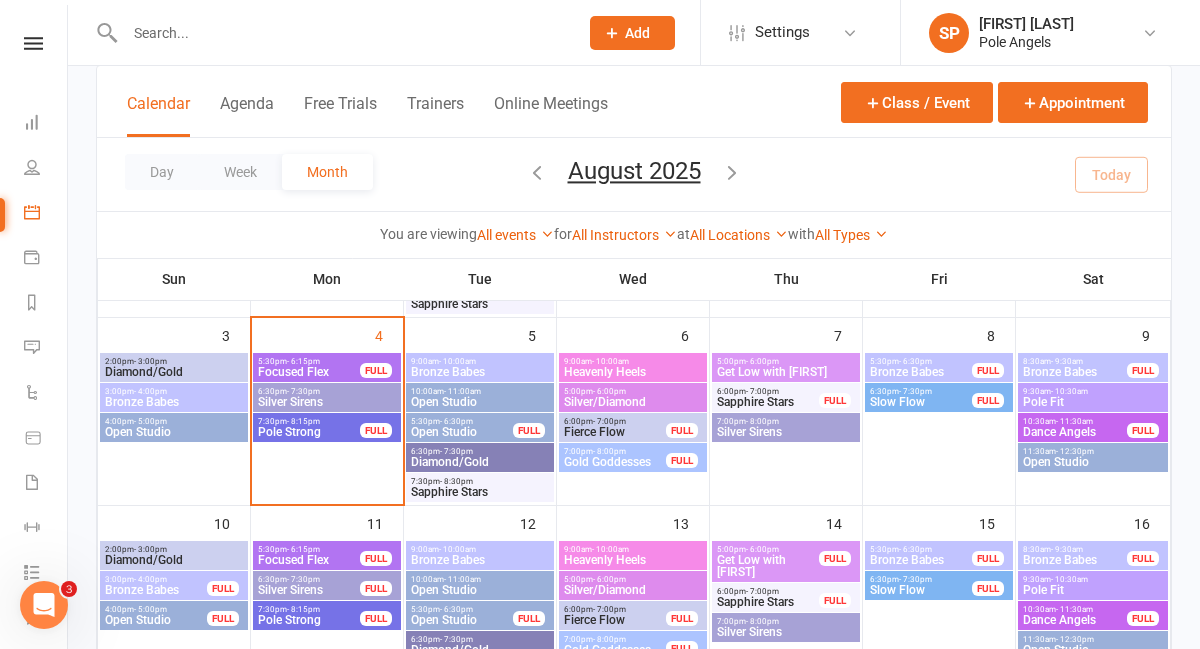 click on "Silver Sirens" at bounding box center (327, 402) 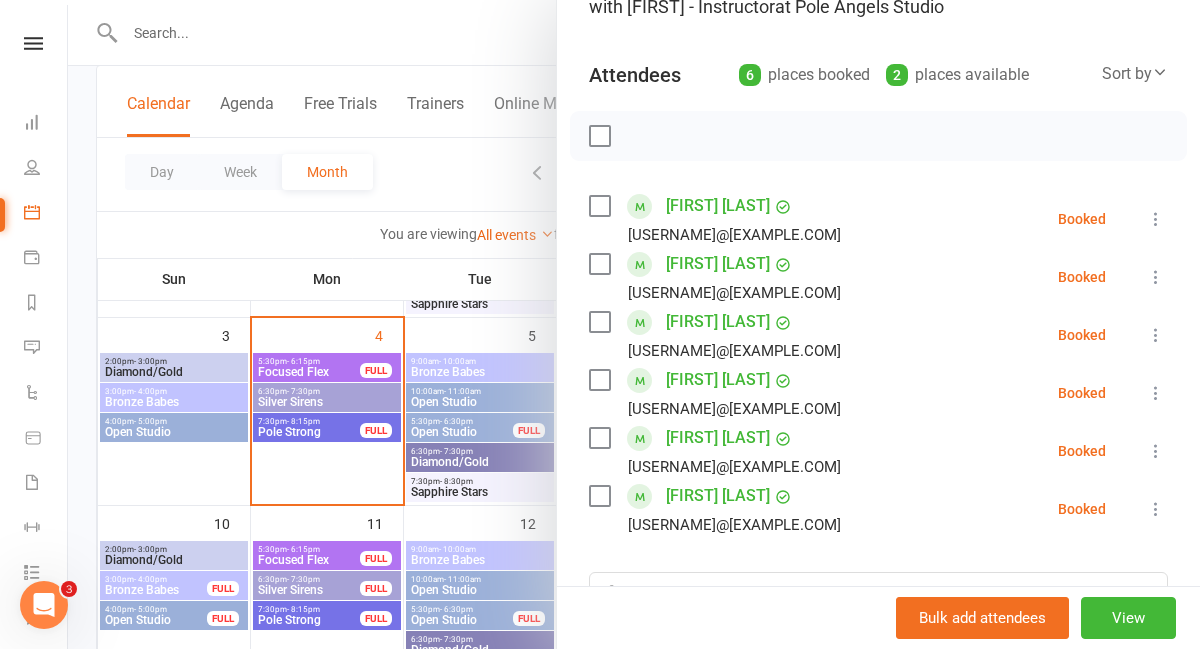 scroll, scrollTop: 183, scrollLeft: 0, axis: vertical 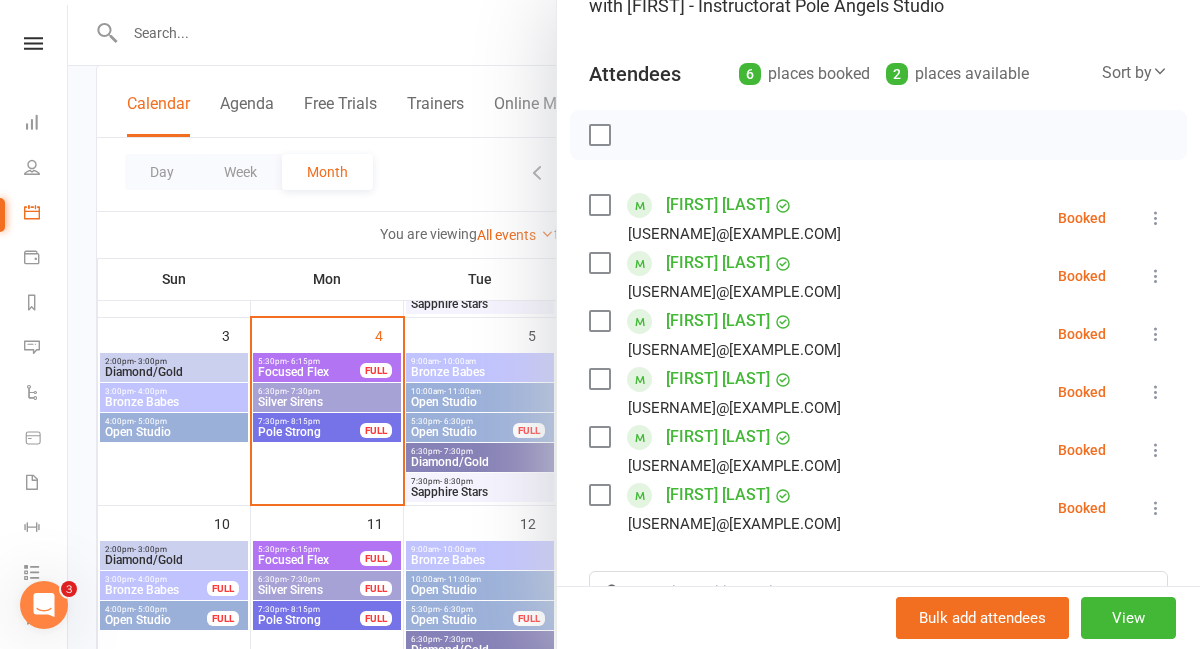 click at bounding box center (634, 324) 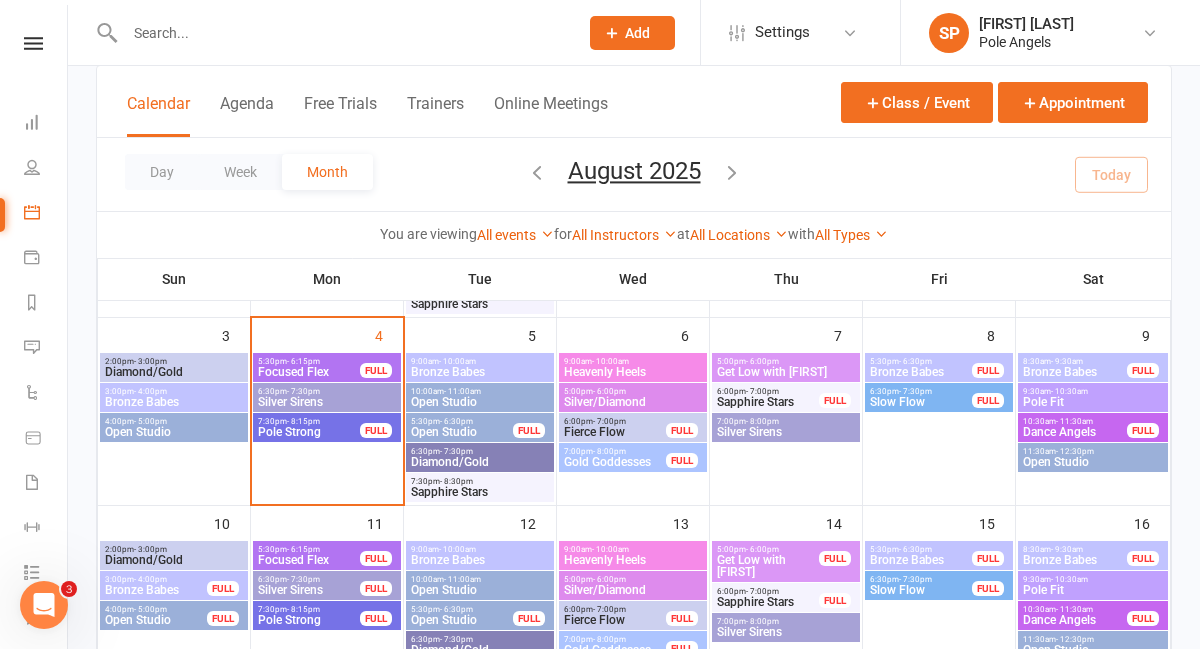 click on "Focused Flex" at bounding box center [309, 372] 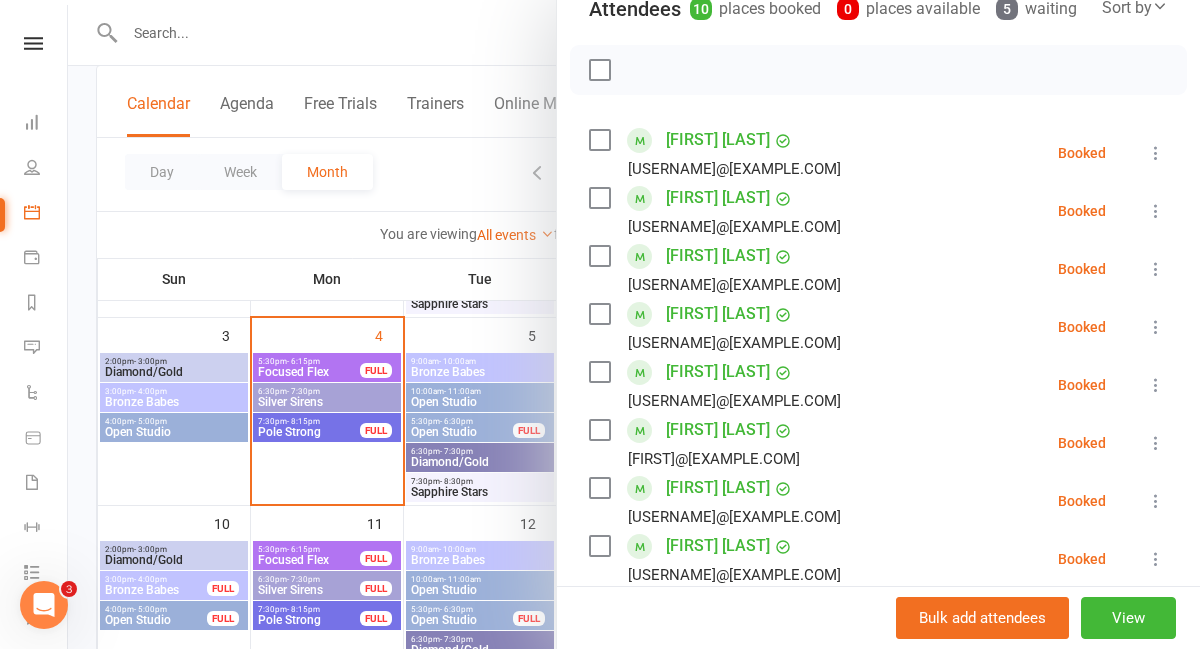 scroll, scrollTop: 246, scrollLeft: 0, axis: vertical 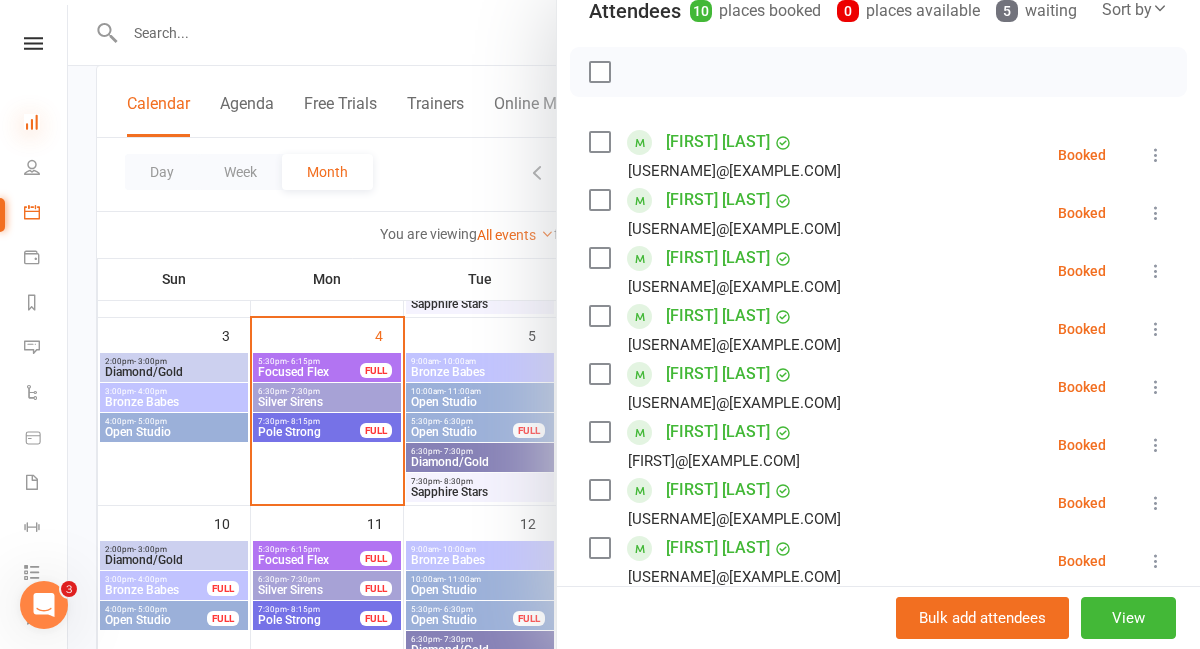 click at bounding box center [32, 122] 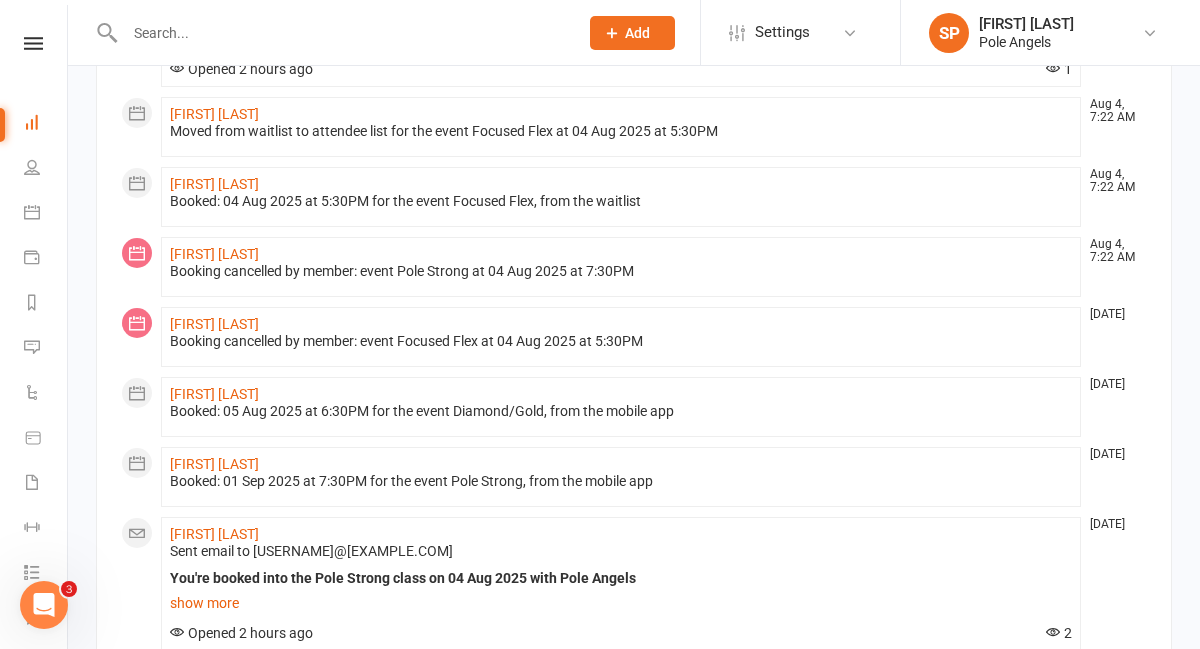 scroll, scrollTop: 1378, scrollLeft: 0, axis: vertical 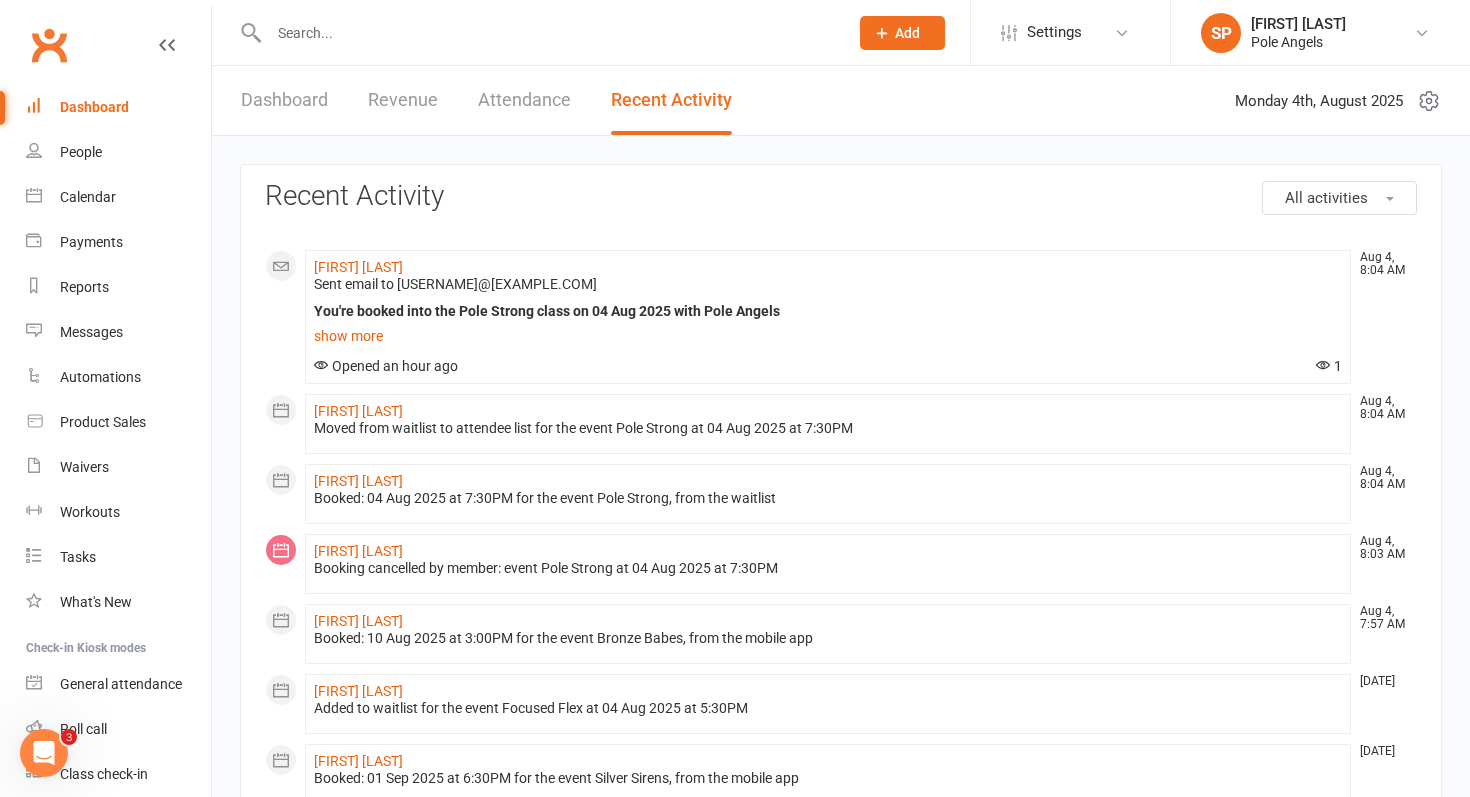 click on "Dashboard" at bounding box center (284, 100) 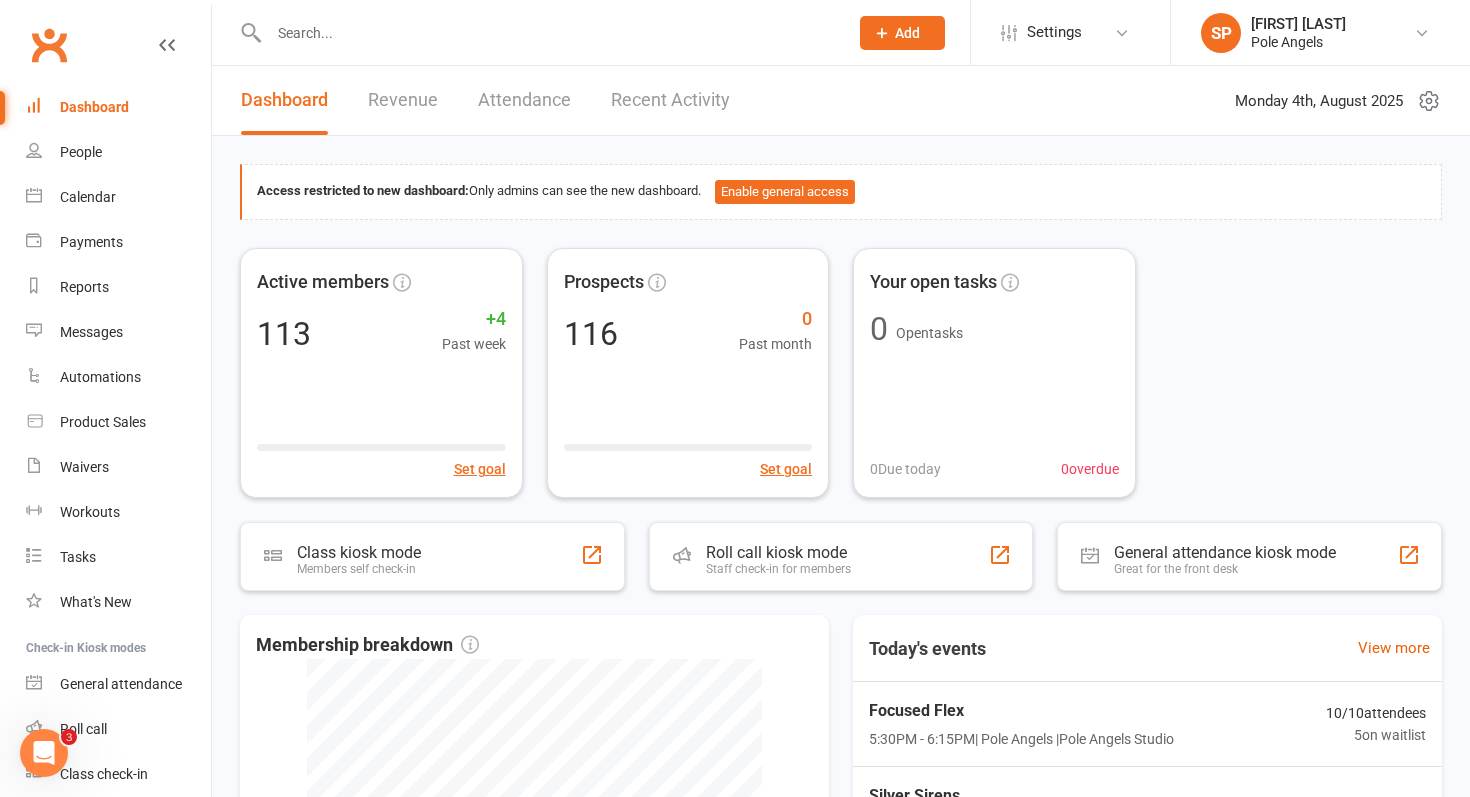 click on "Recent Activity" at bounding box center (670, 100) 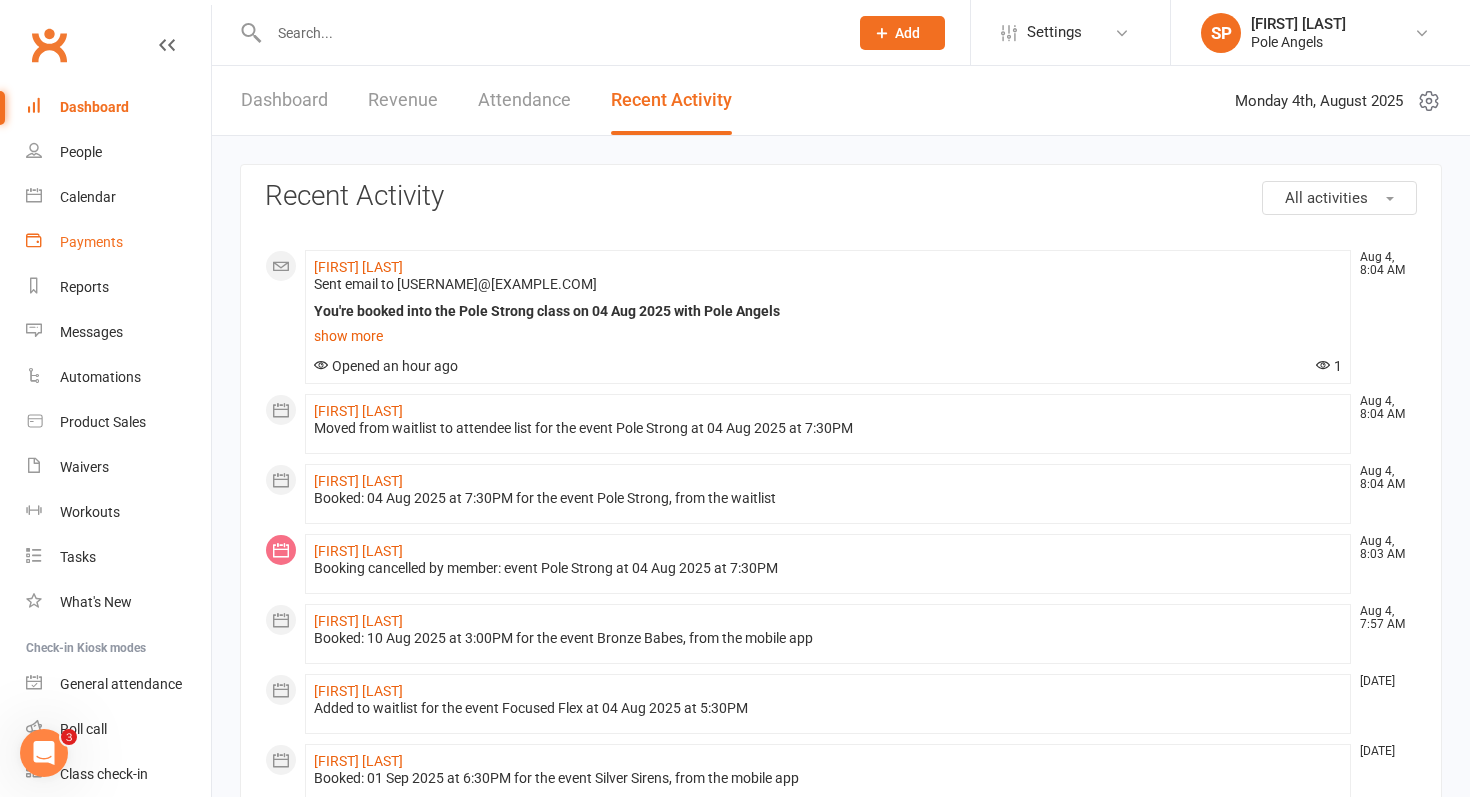 click on "Payments" at bounding box center [118, 242] 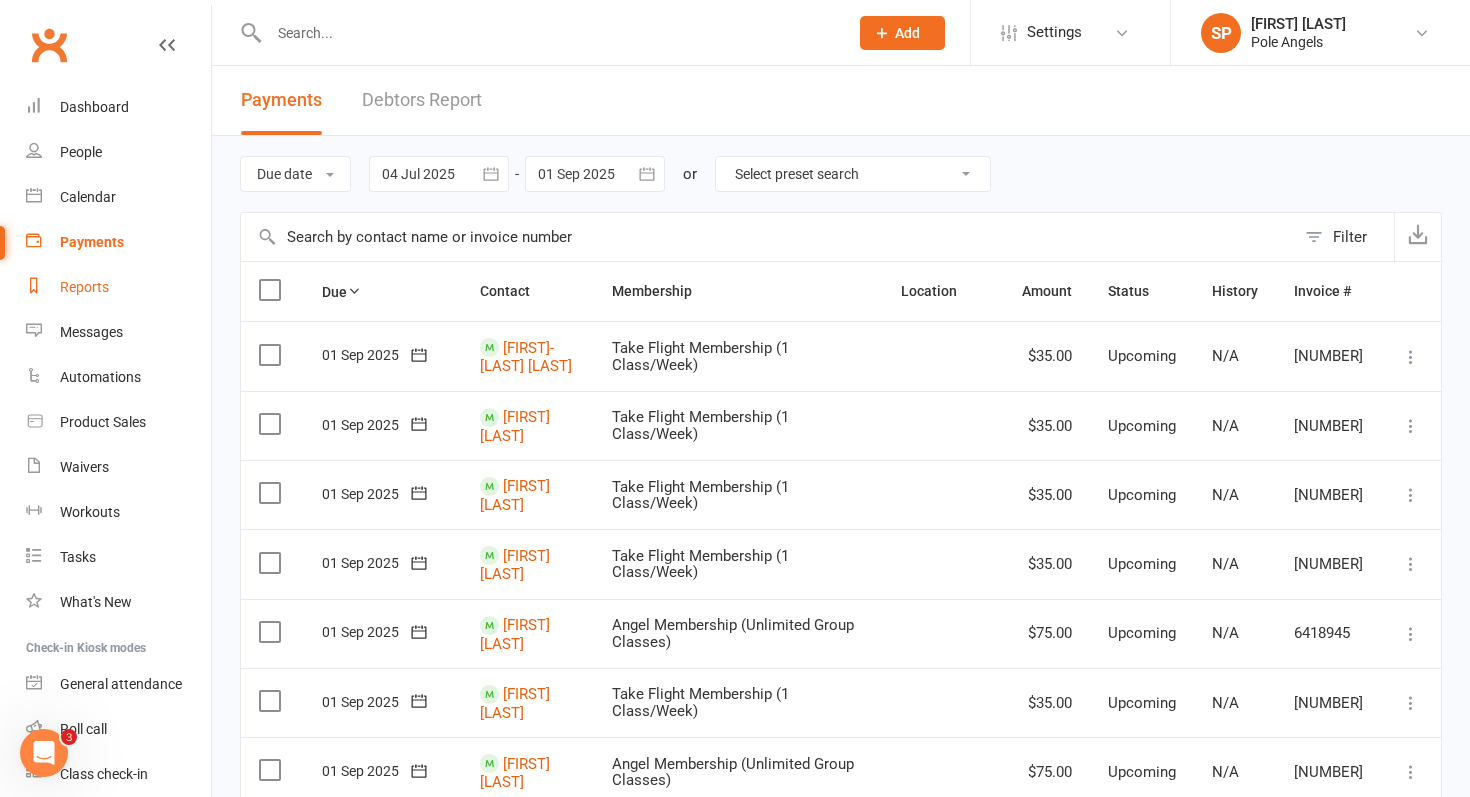 click on "Reports" at bounding box center (84, 287) 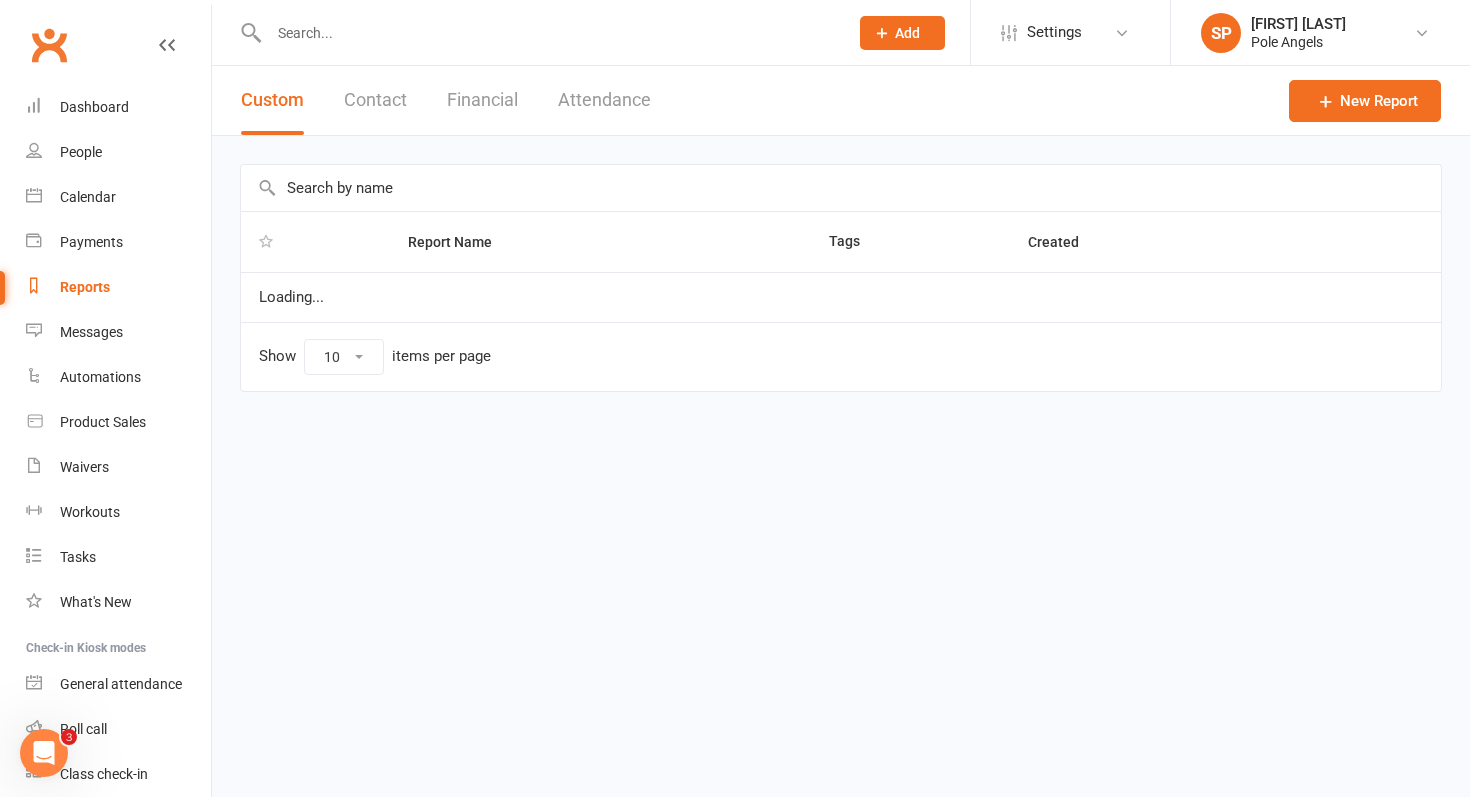 click on "Financial" at bounding box center [482, 100] 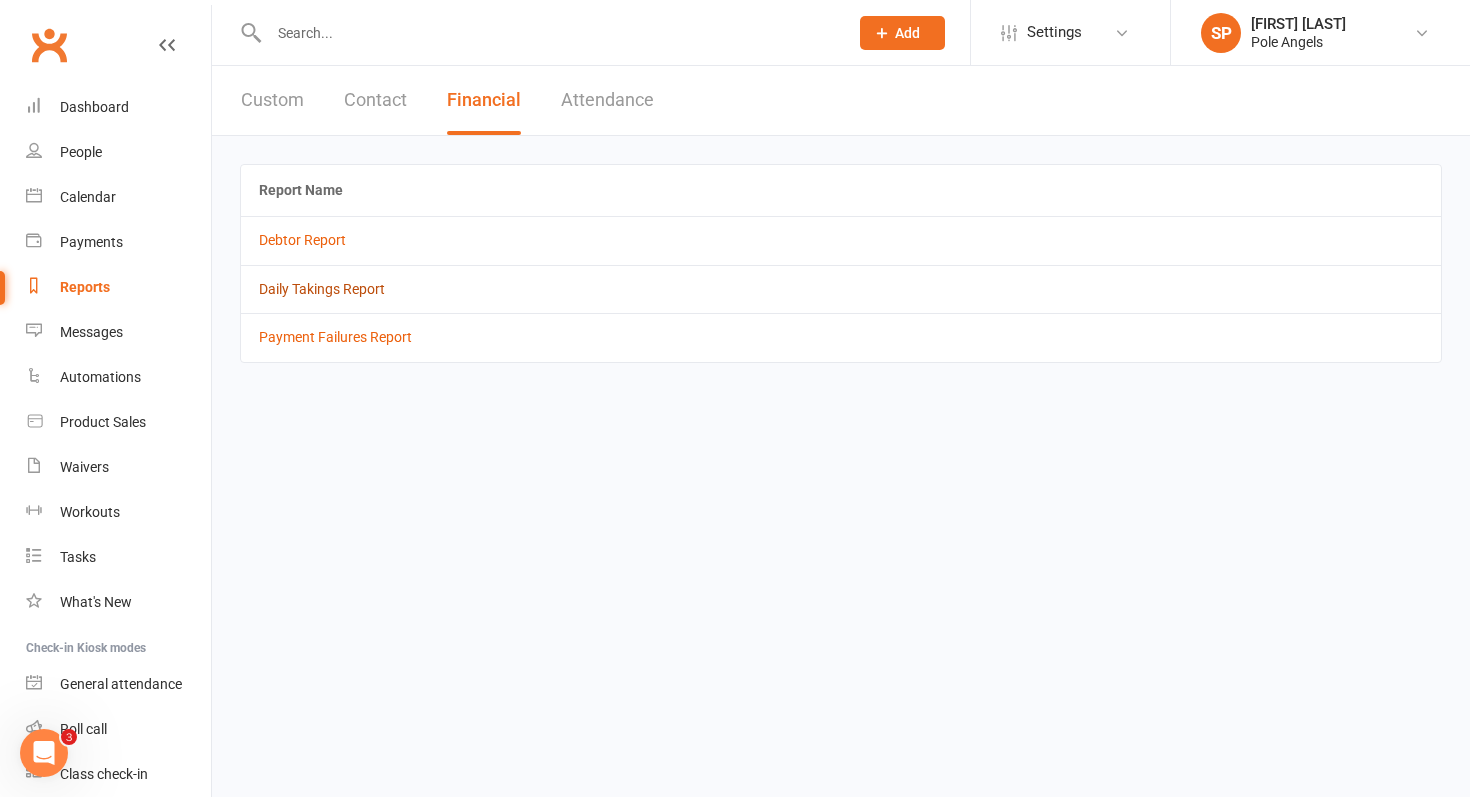 click on "Daily Takings Report" at bounding box center [322, 289] 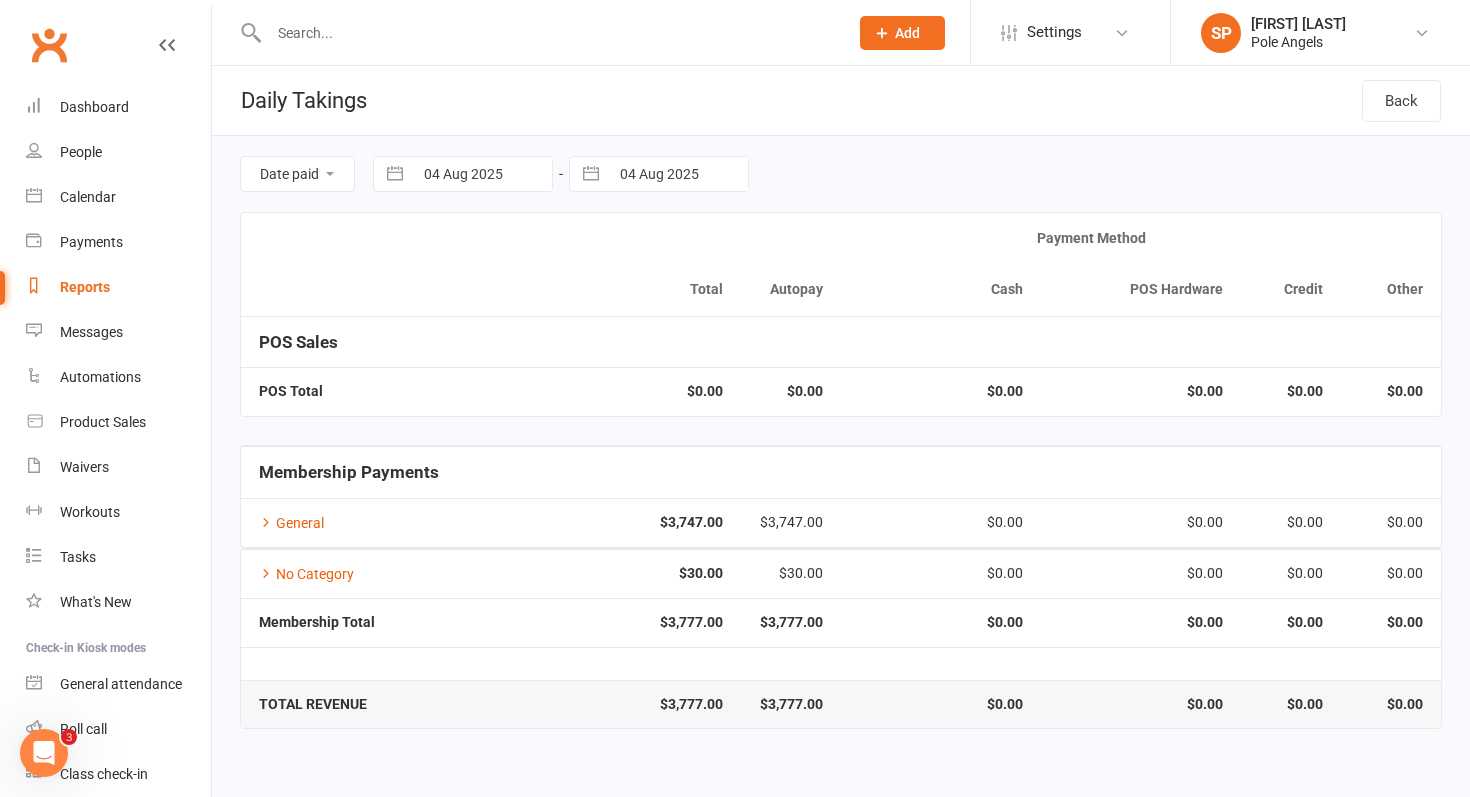 click at bounding box center (591, 174) 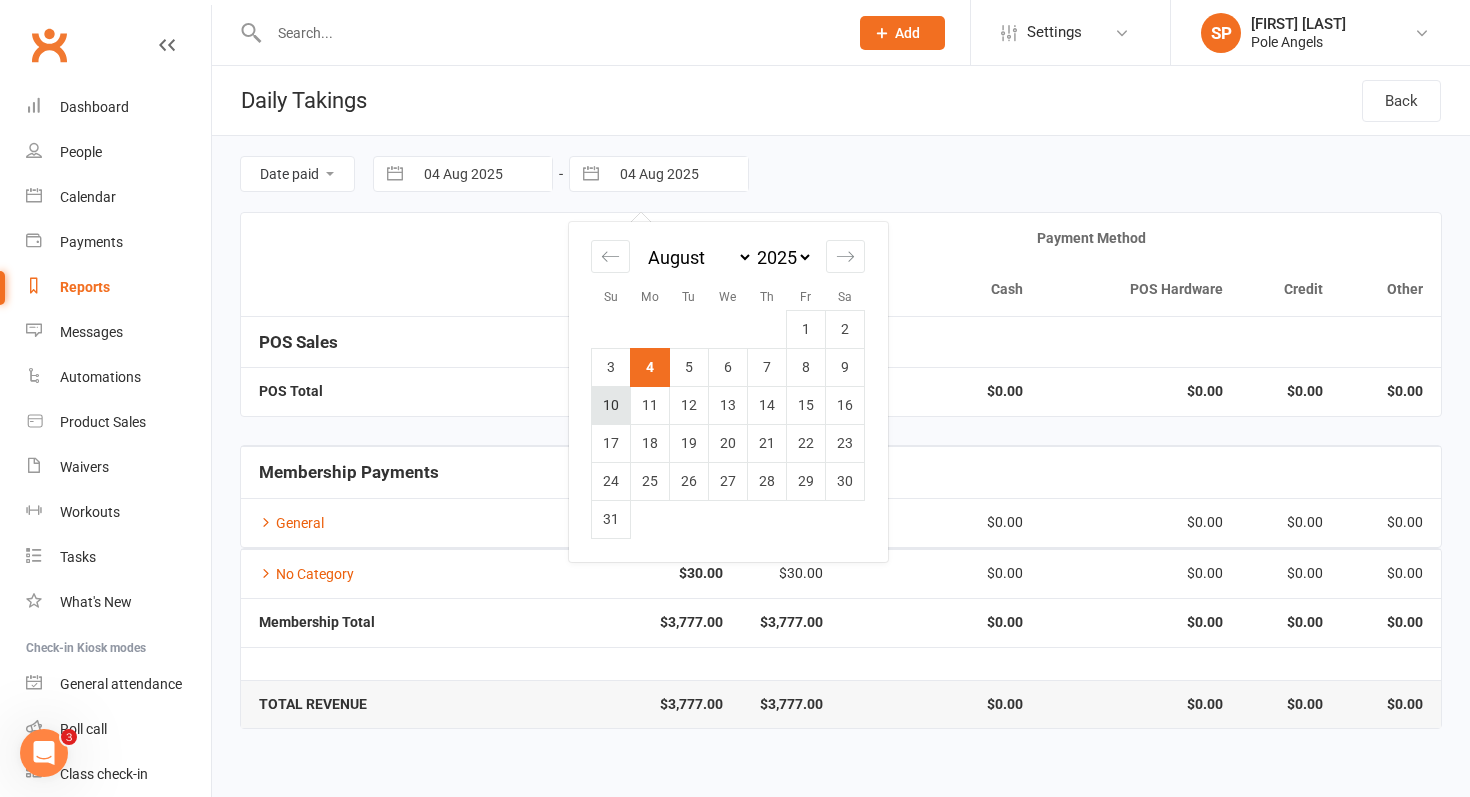 click on "10" at bounding box center [611, 405] 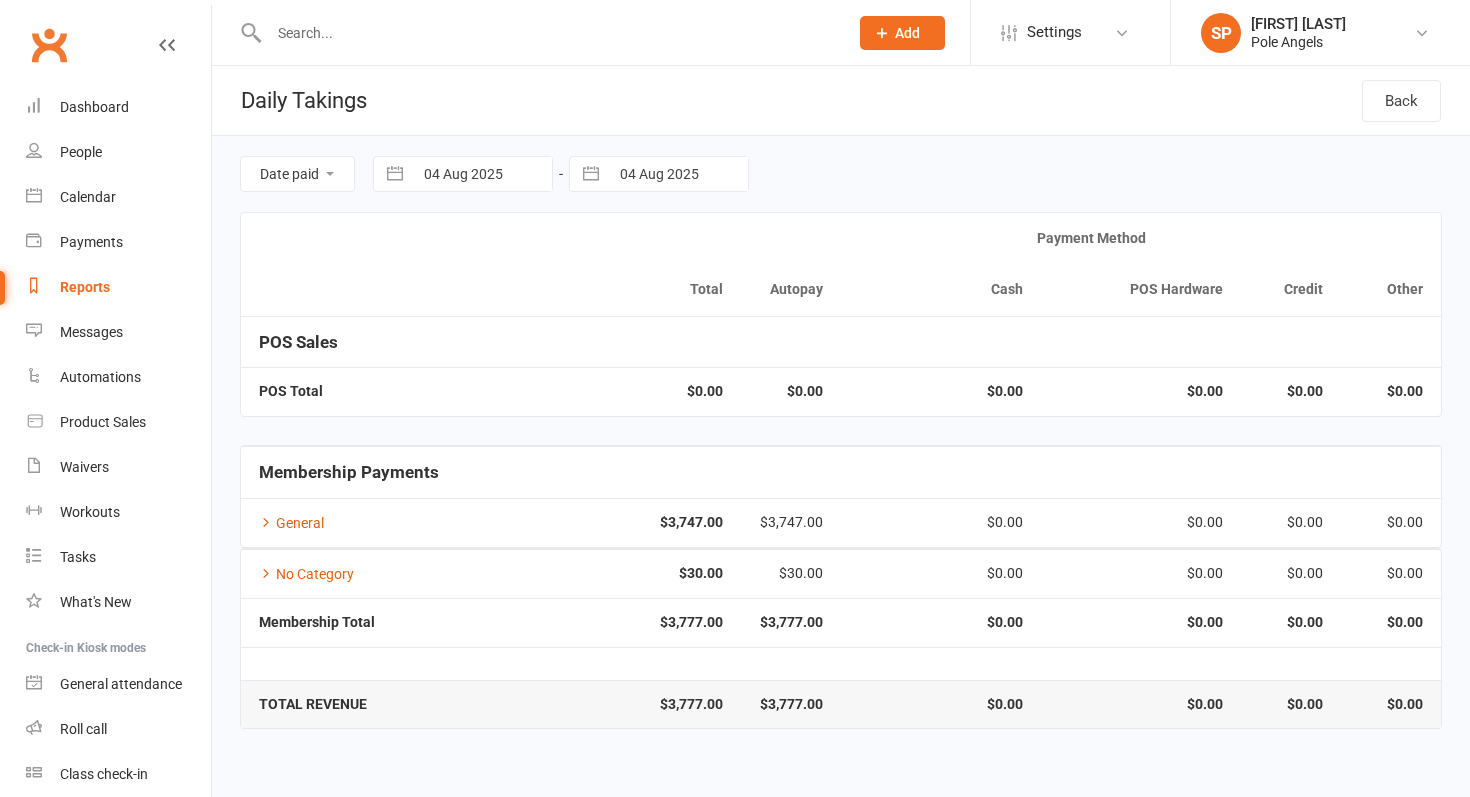scroll, scrollTop: 0, scrollLeft: 0, axis: both 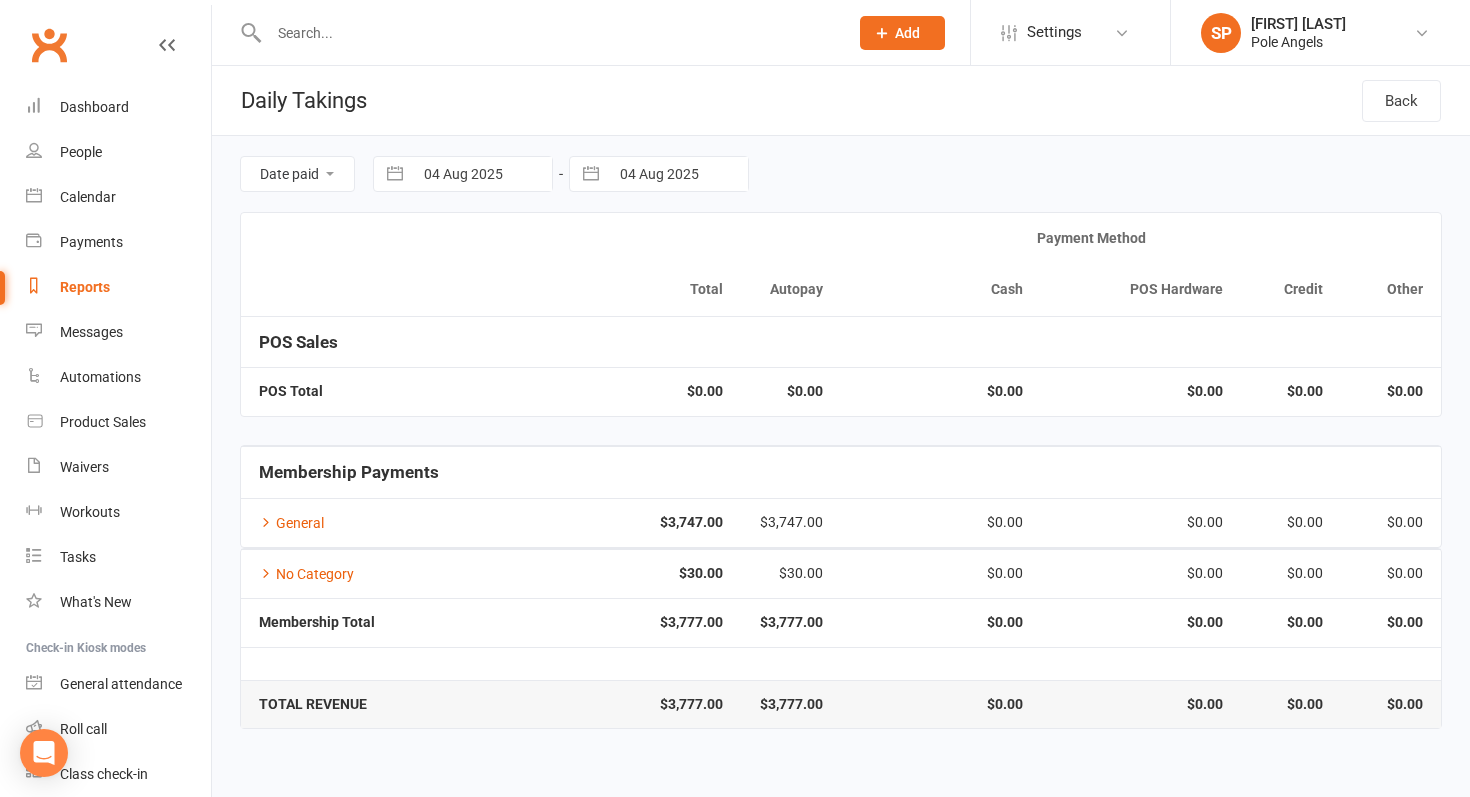 click at bounding box center (591, 174) 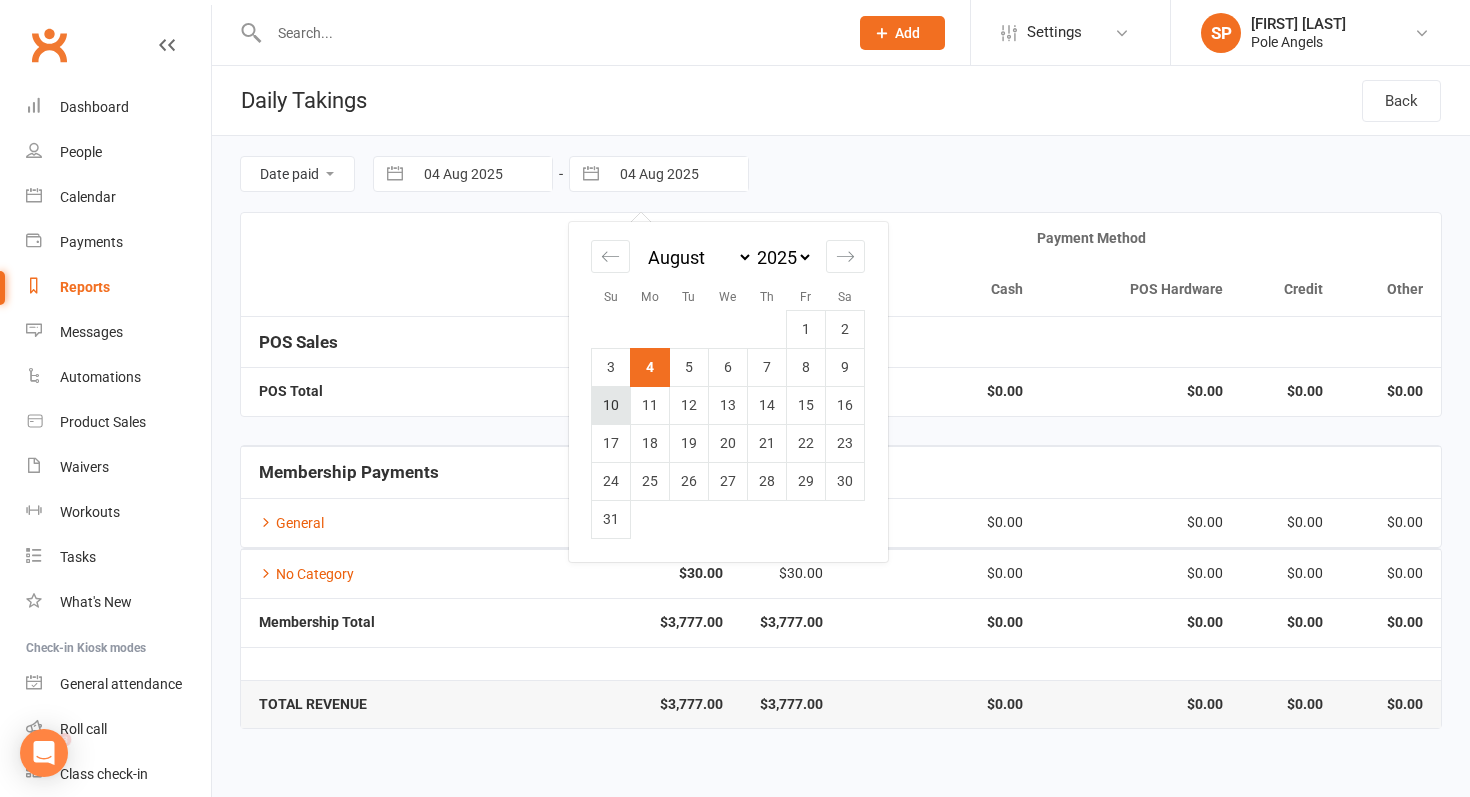 scroll, scrollTop: 0, scrollLeft: 0, axis: both 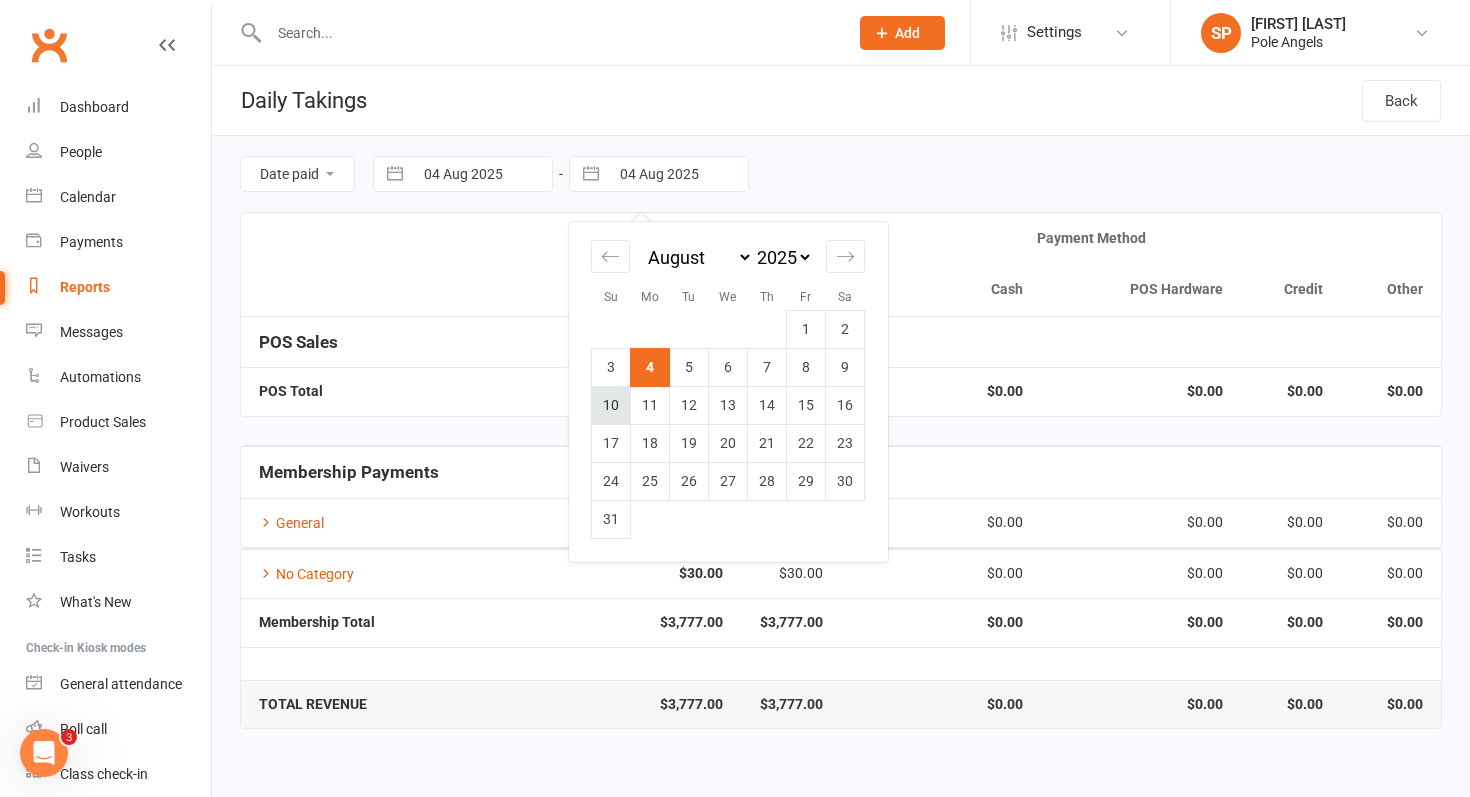 click on "10" at bounding box center (611, 405) 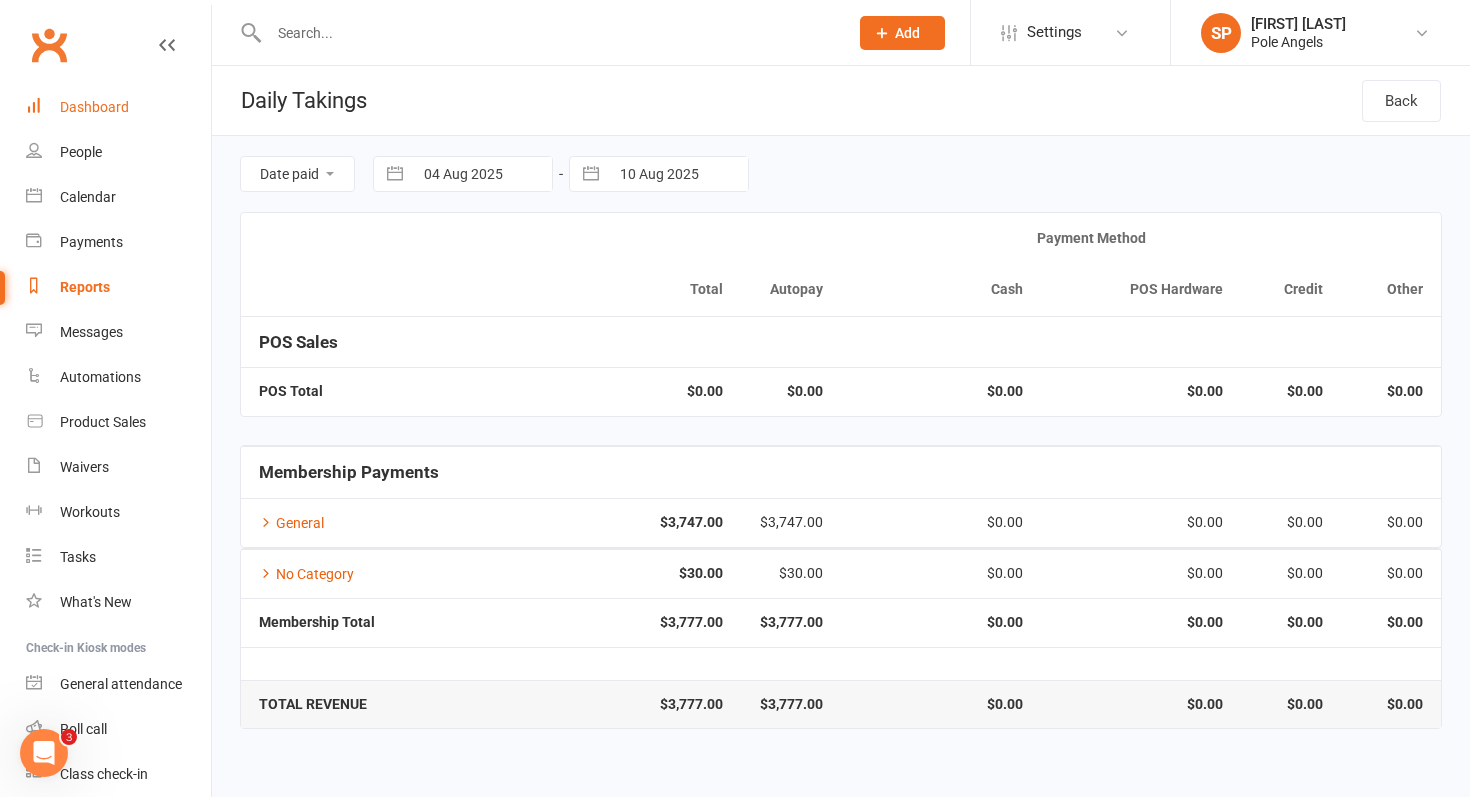 click on "Dashboard" at bounding box center (94, 107) 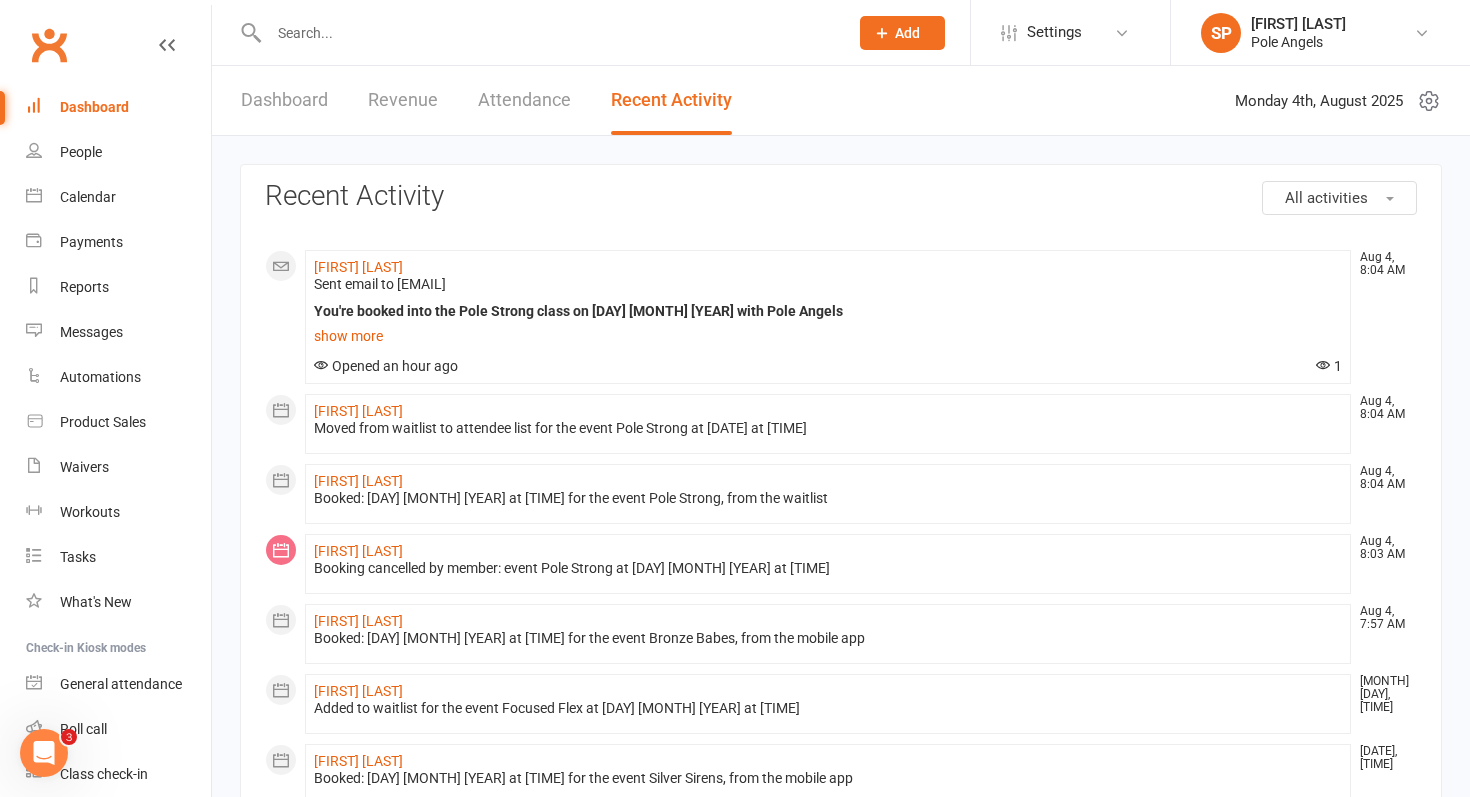 click at bounding box center [548, 33] 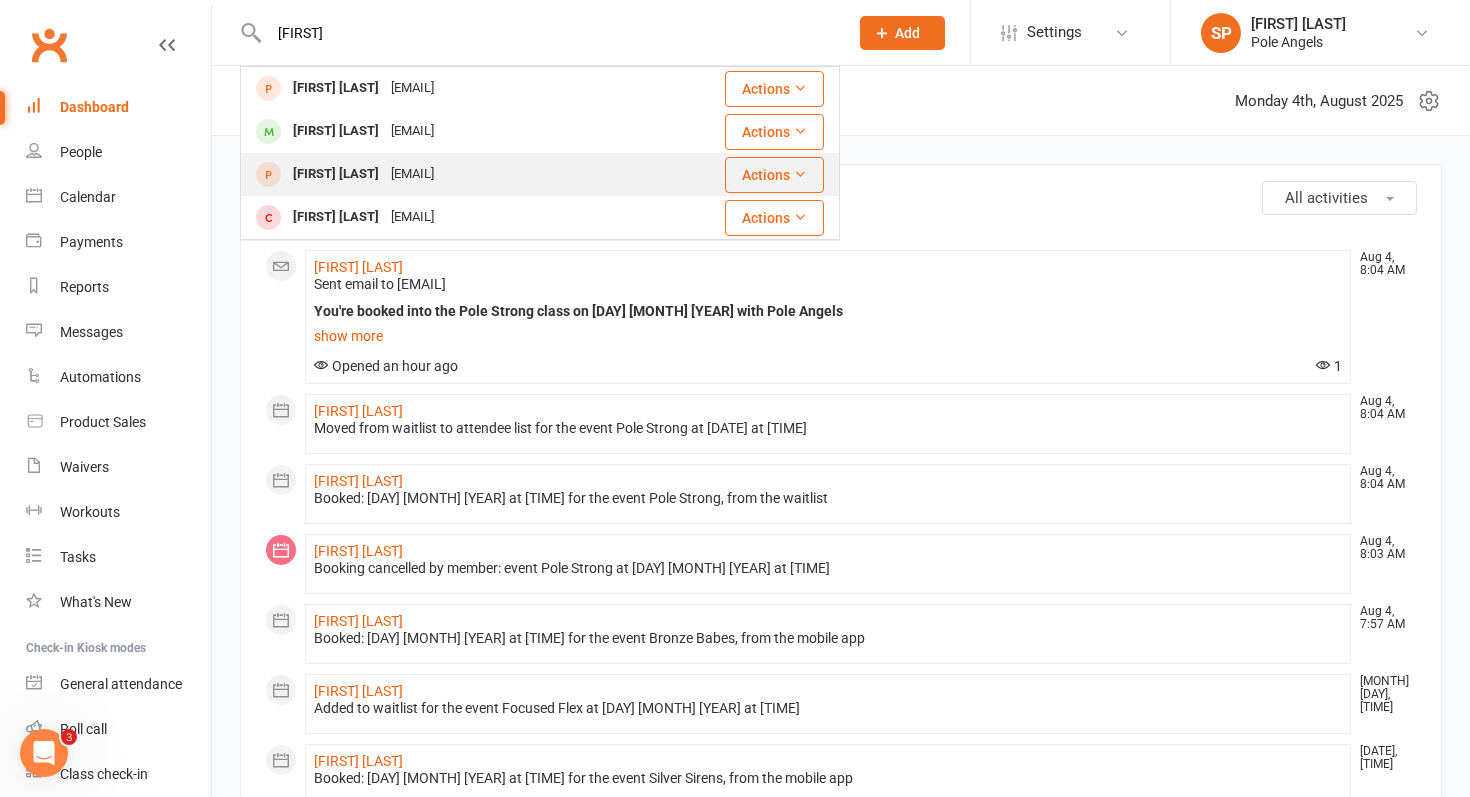 type on "[FIRST]" 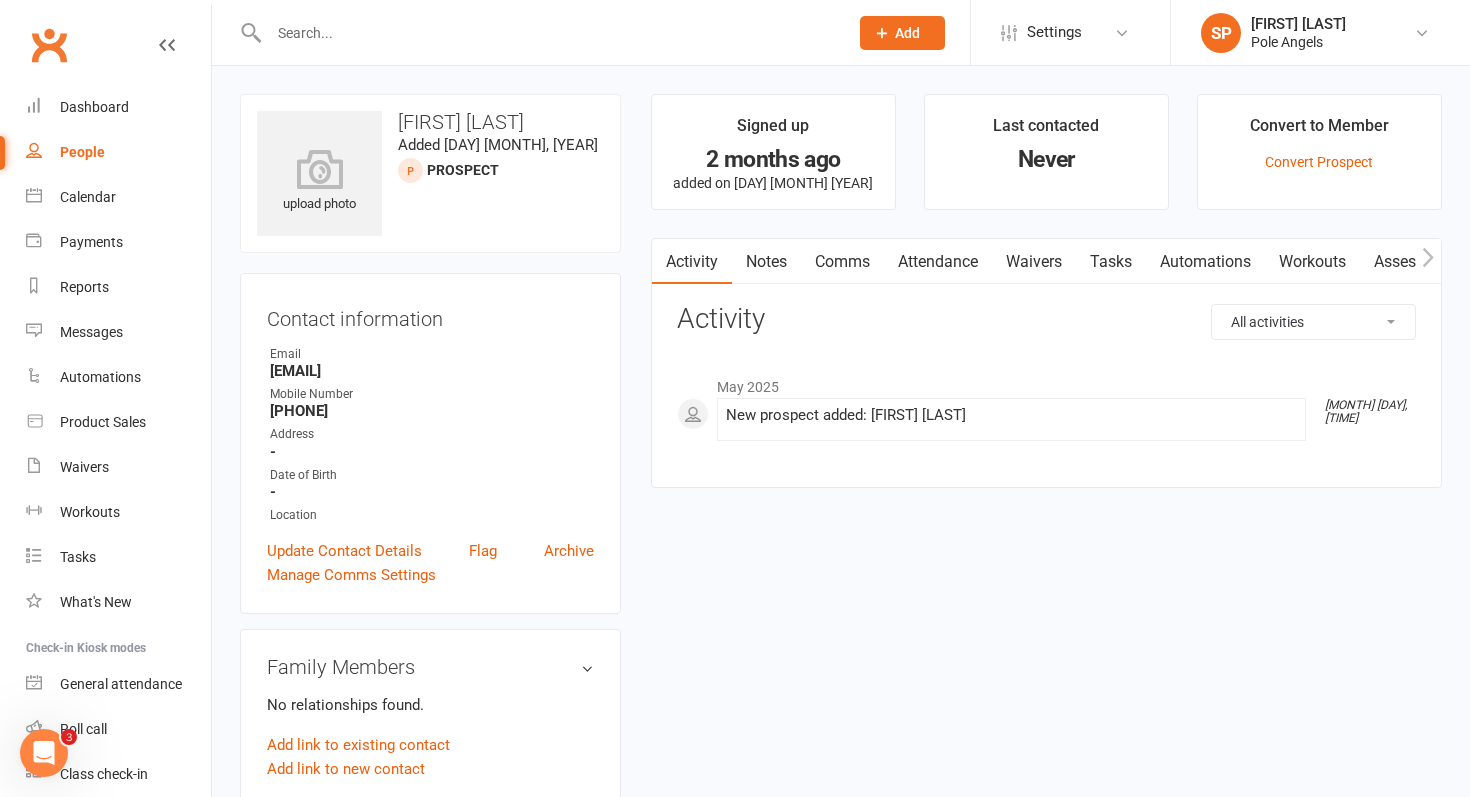 click at bounding box center [548, 33] 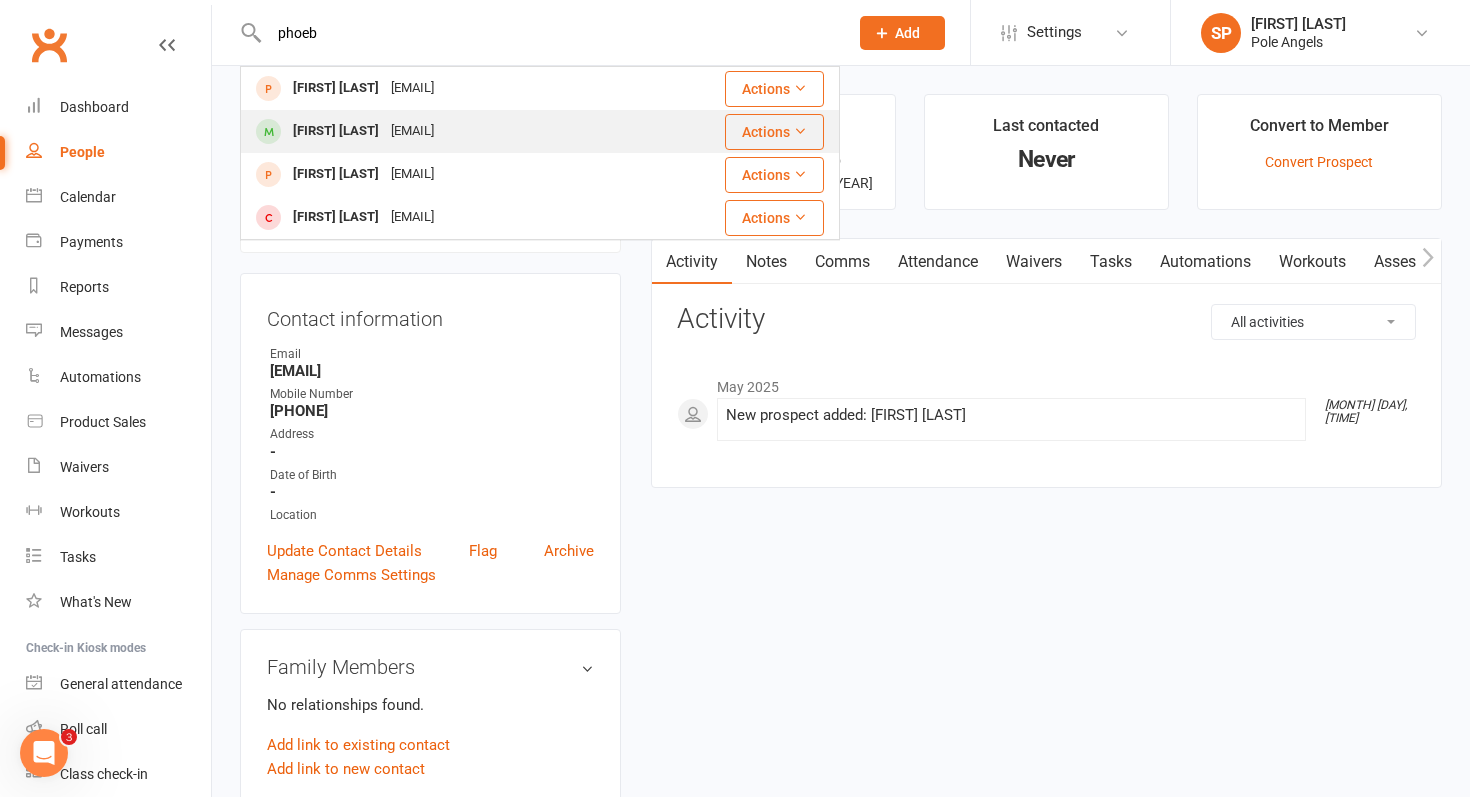 type on "phoeb" 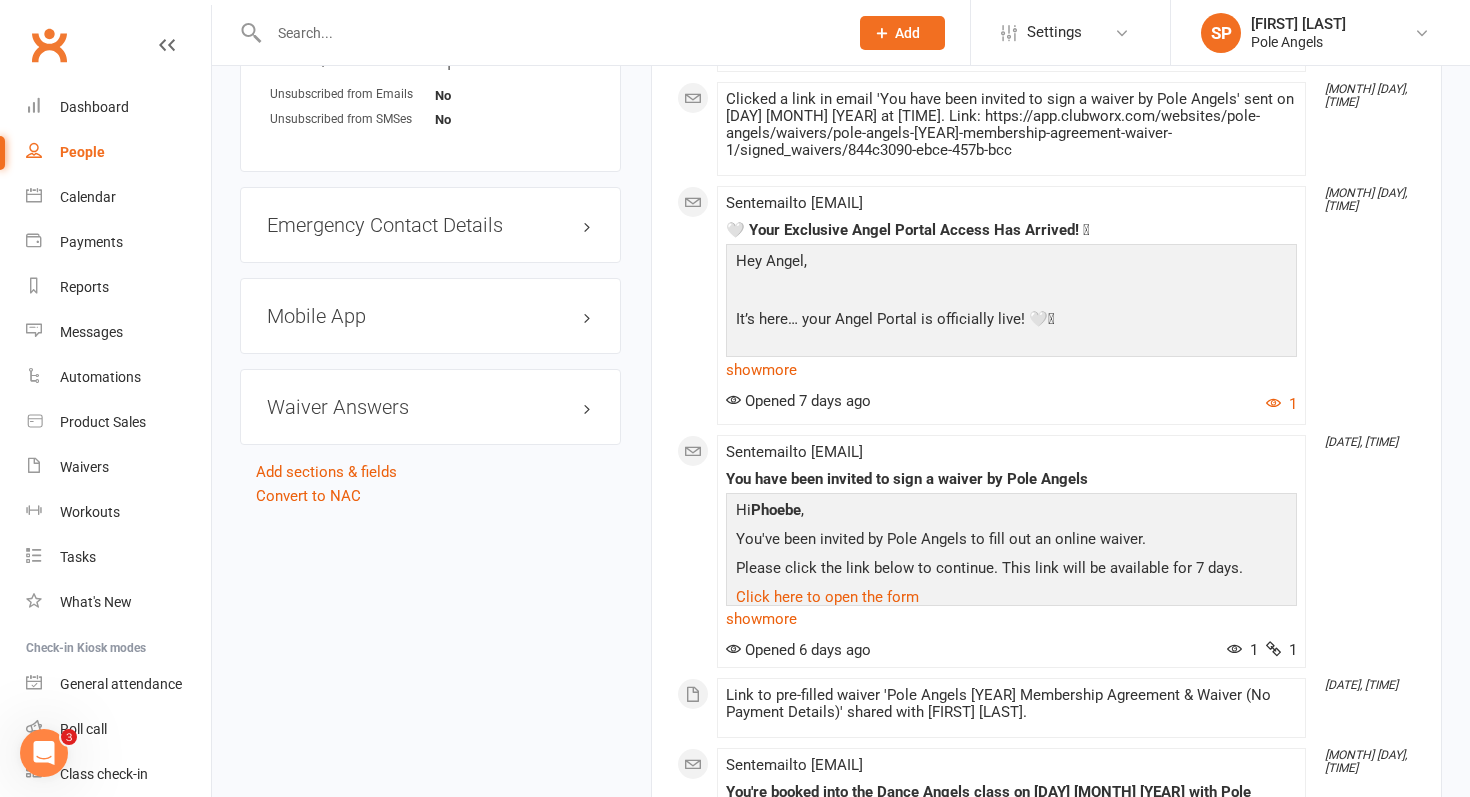 scroll, scrollTop: 0, scrollLeft: 0, axis: both 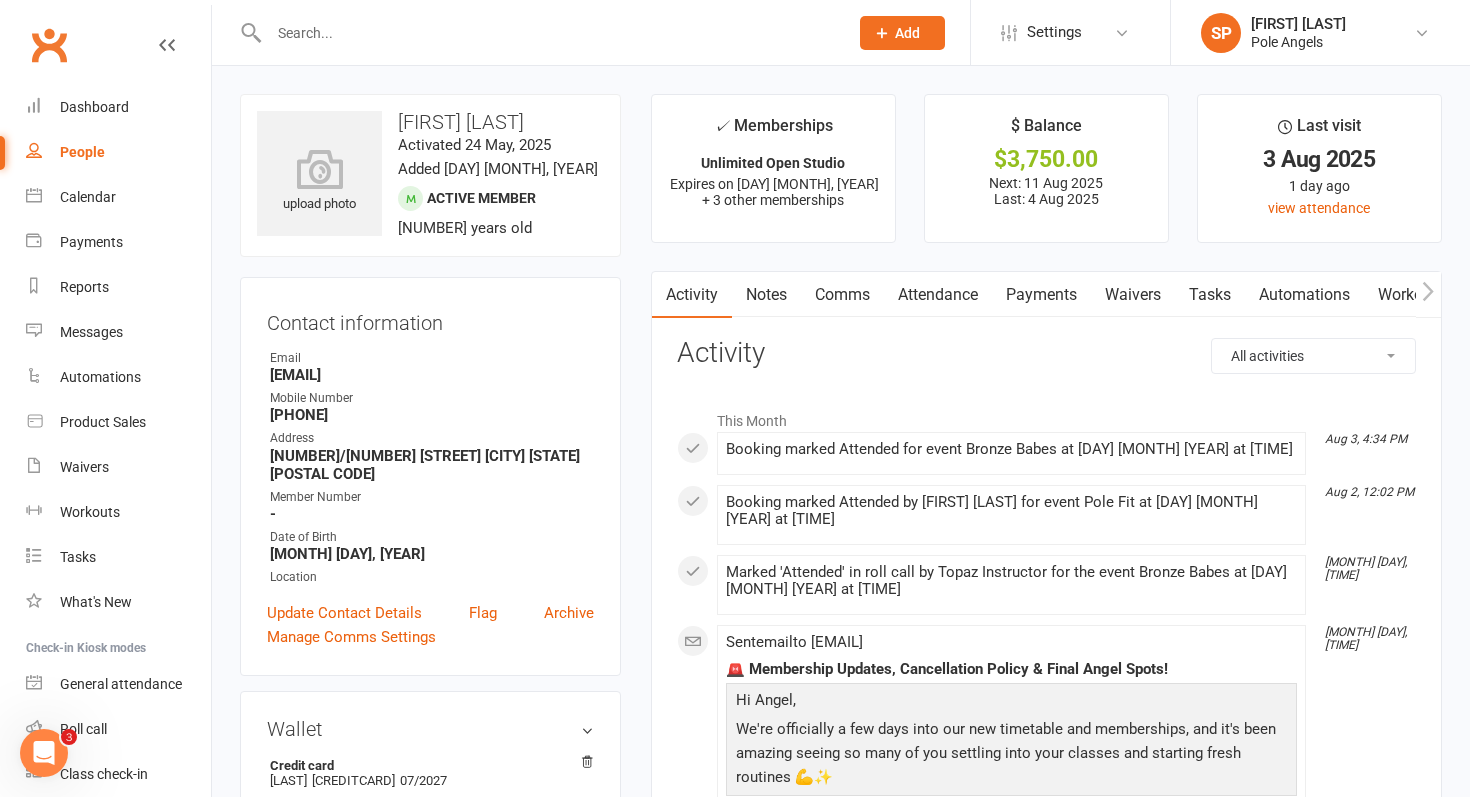 click on "Attendance" at bounding box center [938, 295] 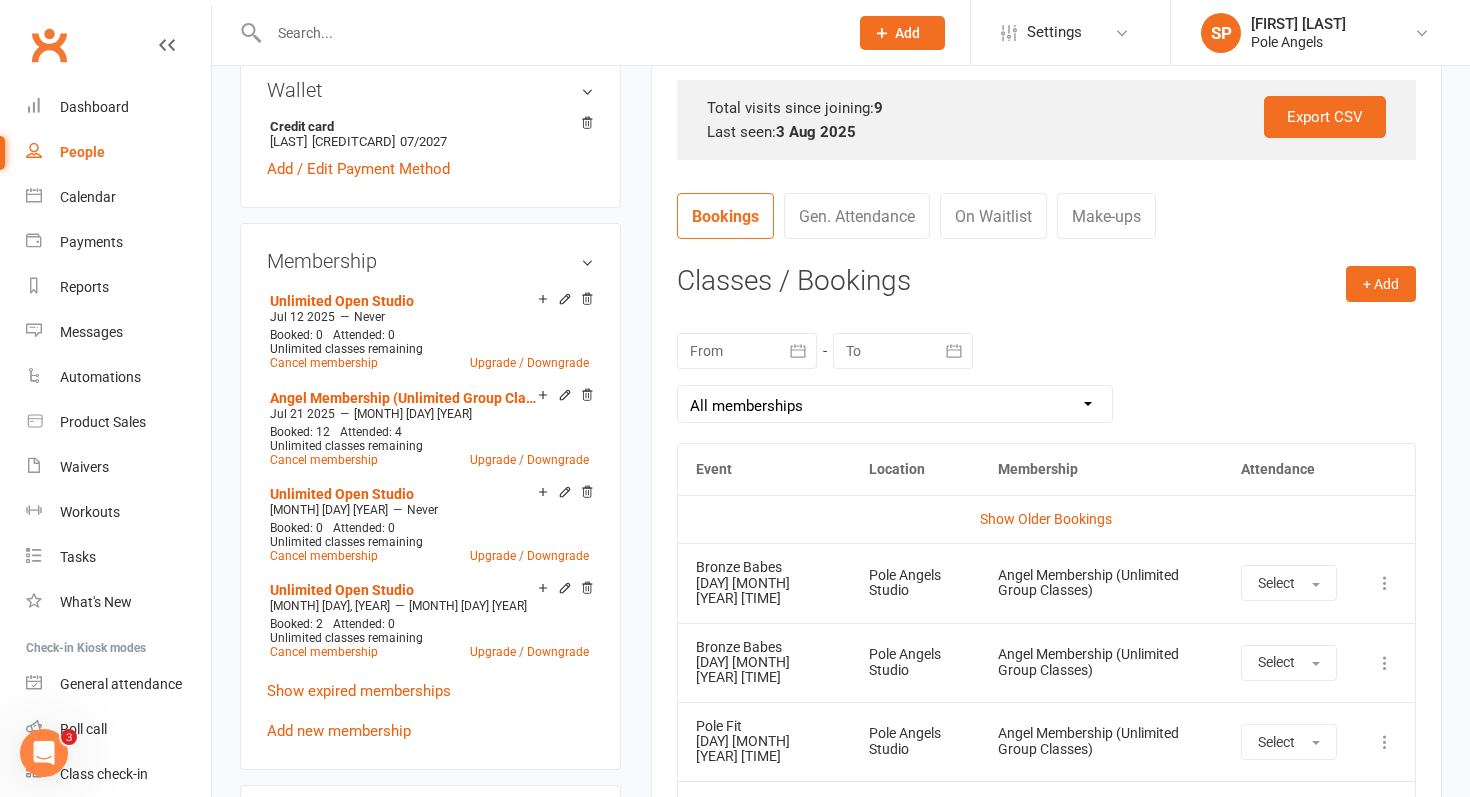 scroll, scrollTop: 638, scrollLeft: 0, axis: vertical 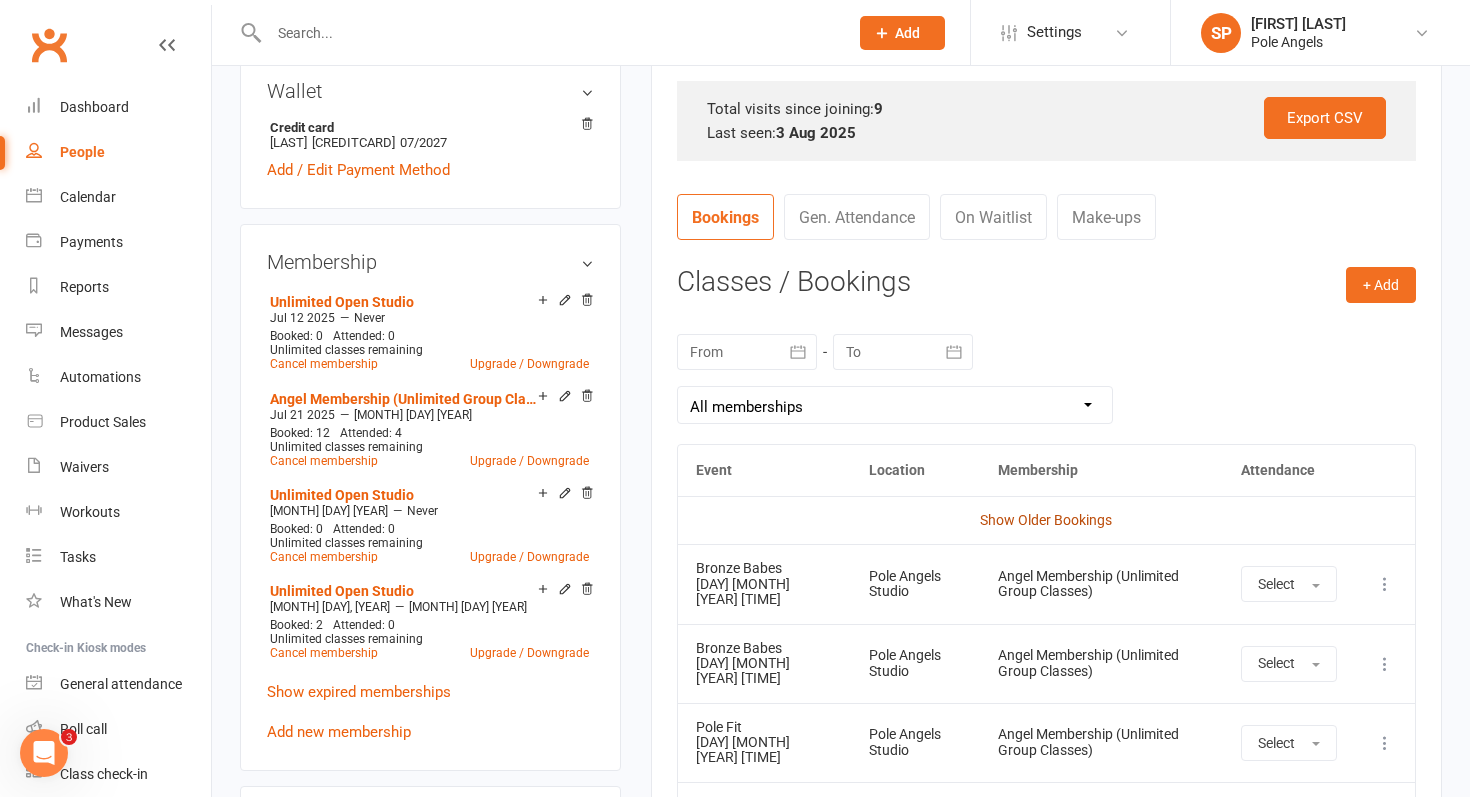 click on "Show Older Bookings" at bounding box center (1046, 520) 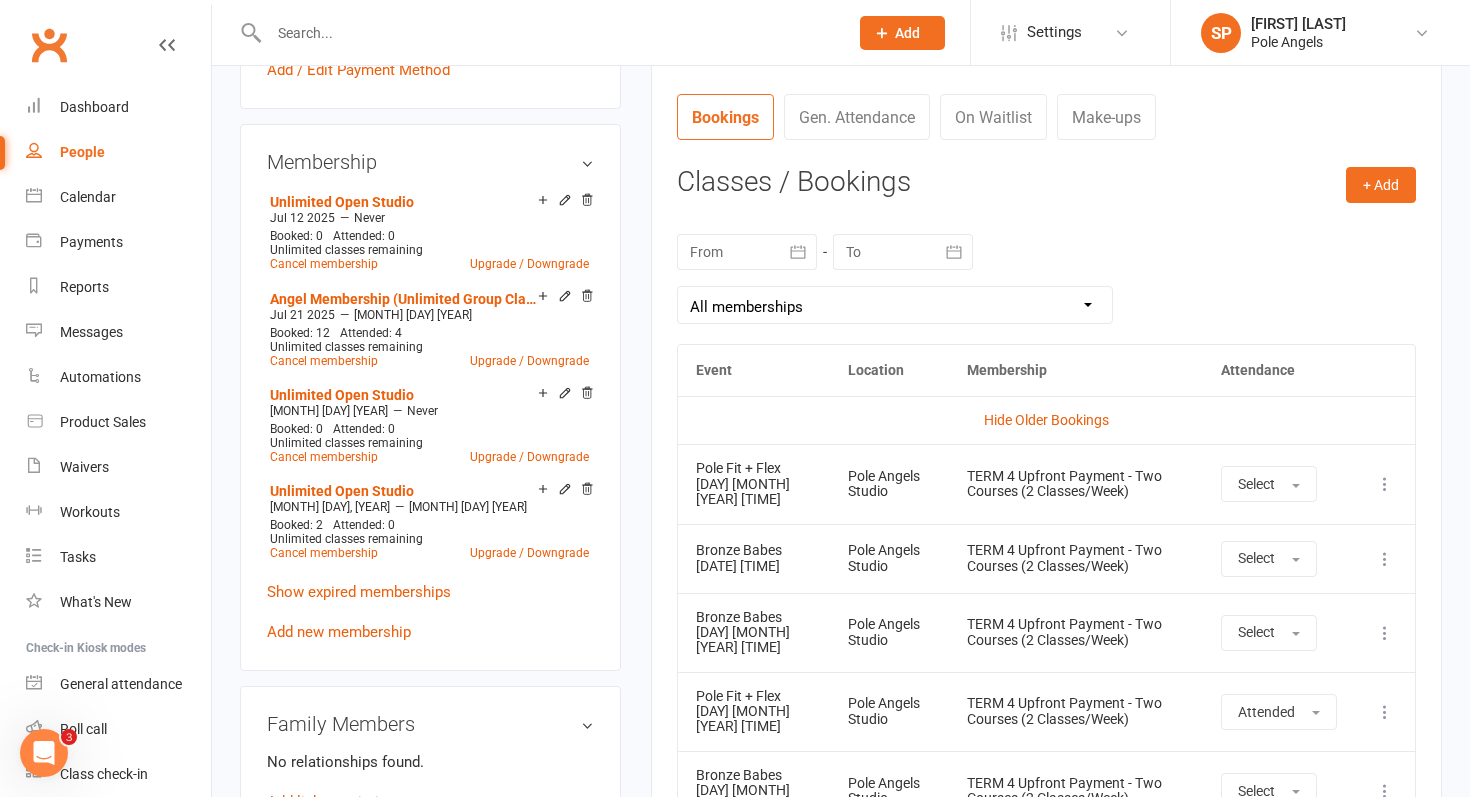 scroll, scrollTop: 740, scrollLeft: 0, axis: vertical 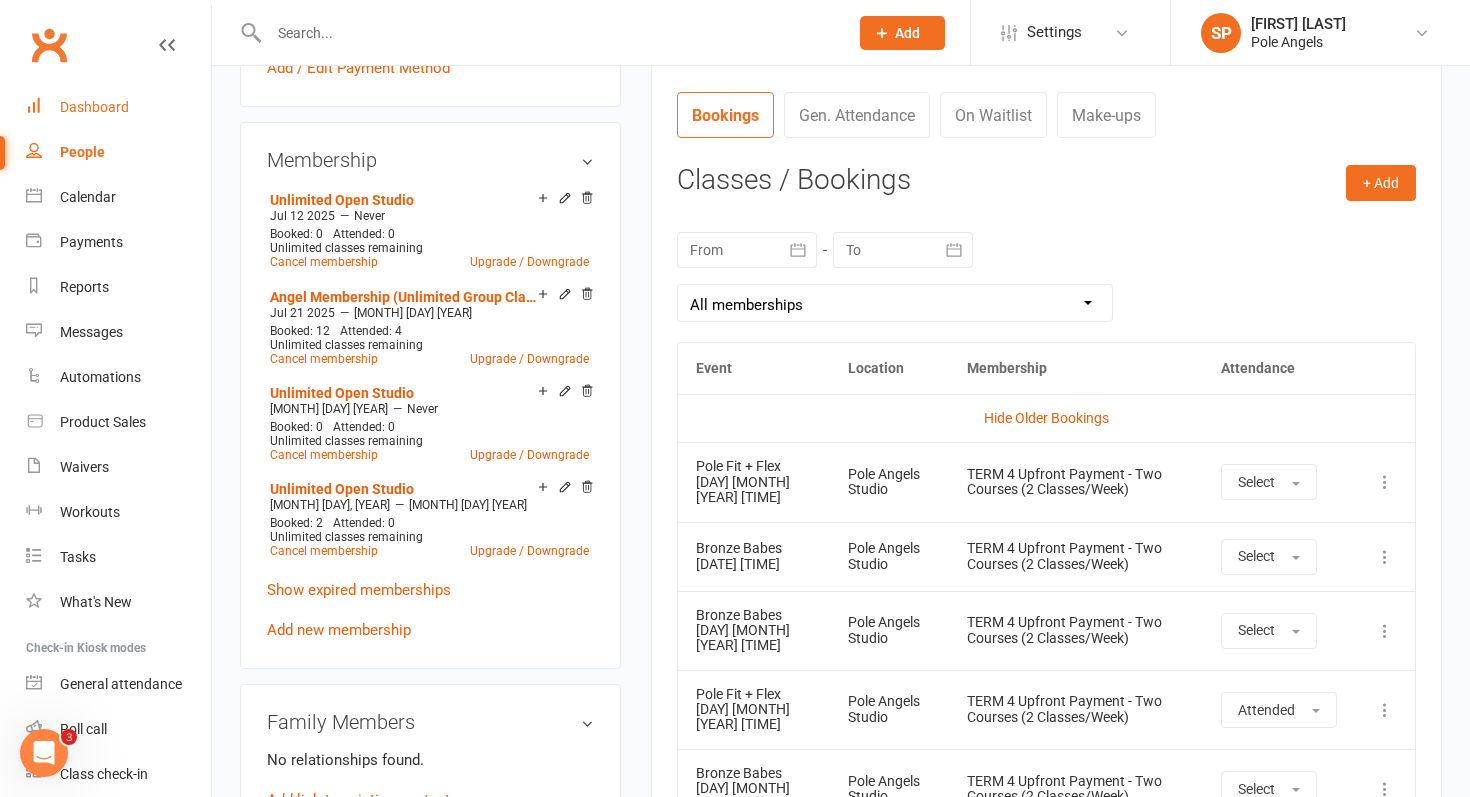 click on "Dashboard" at bounding box center [118, 107] 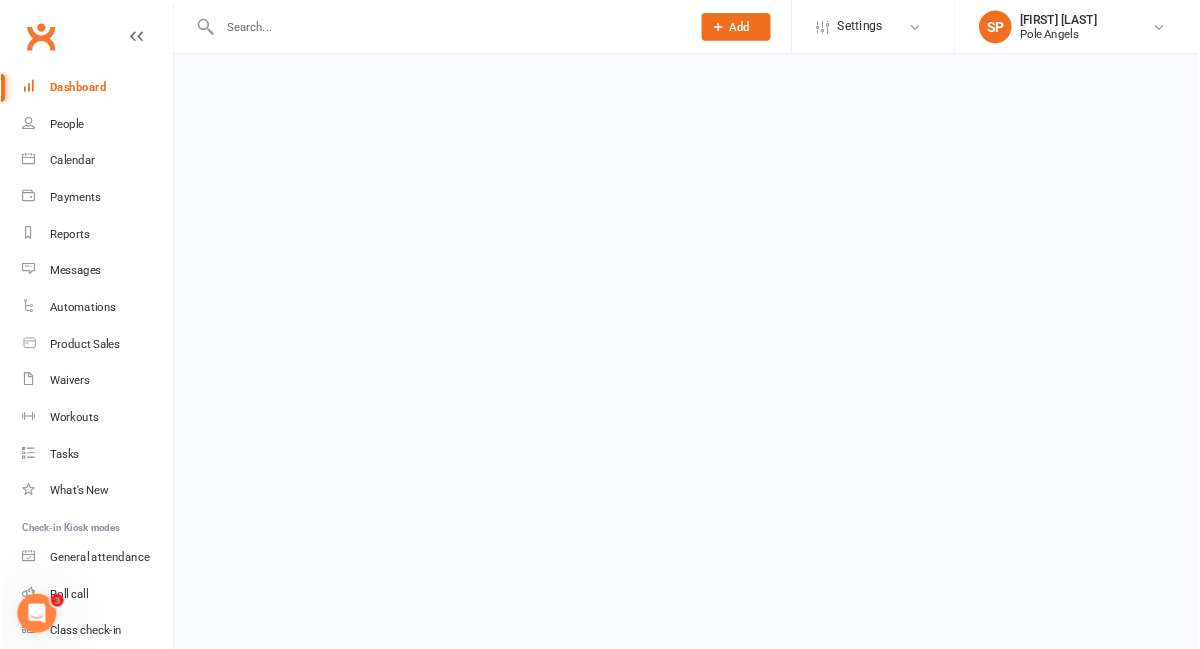 scroll, scrollTop: 0, scrollLeft: 0, axis: both 